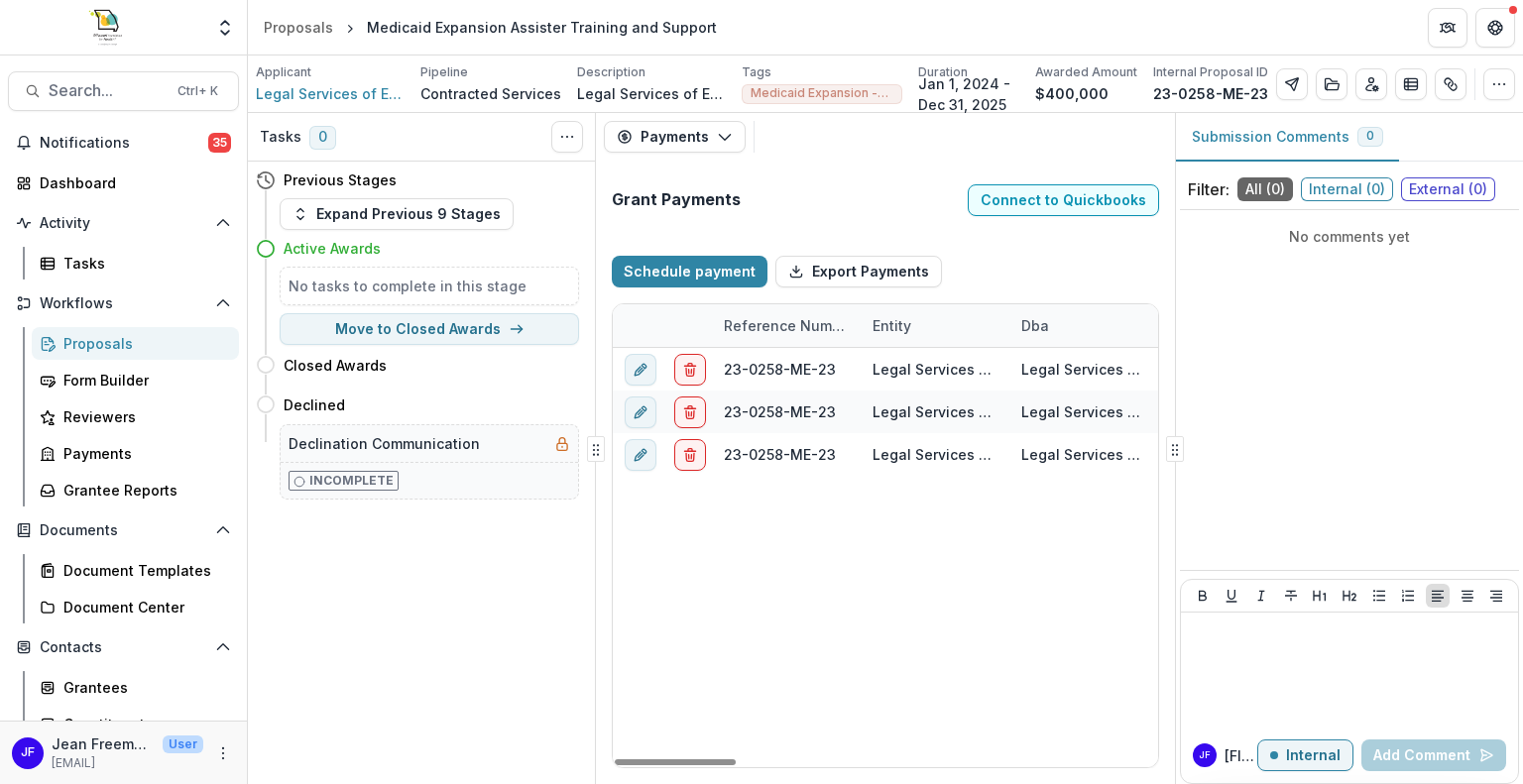 select on "****" 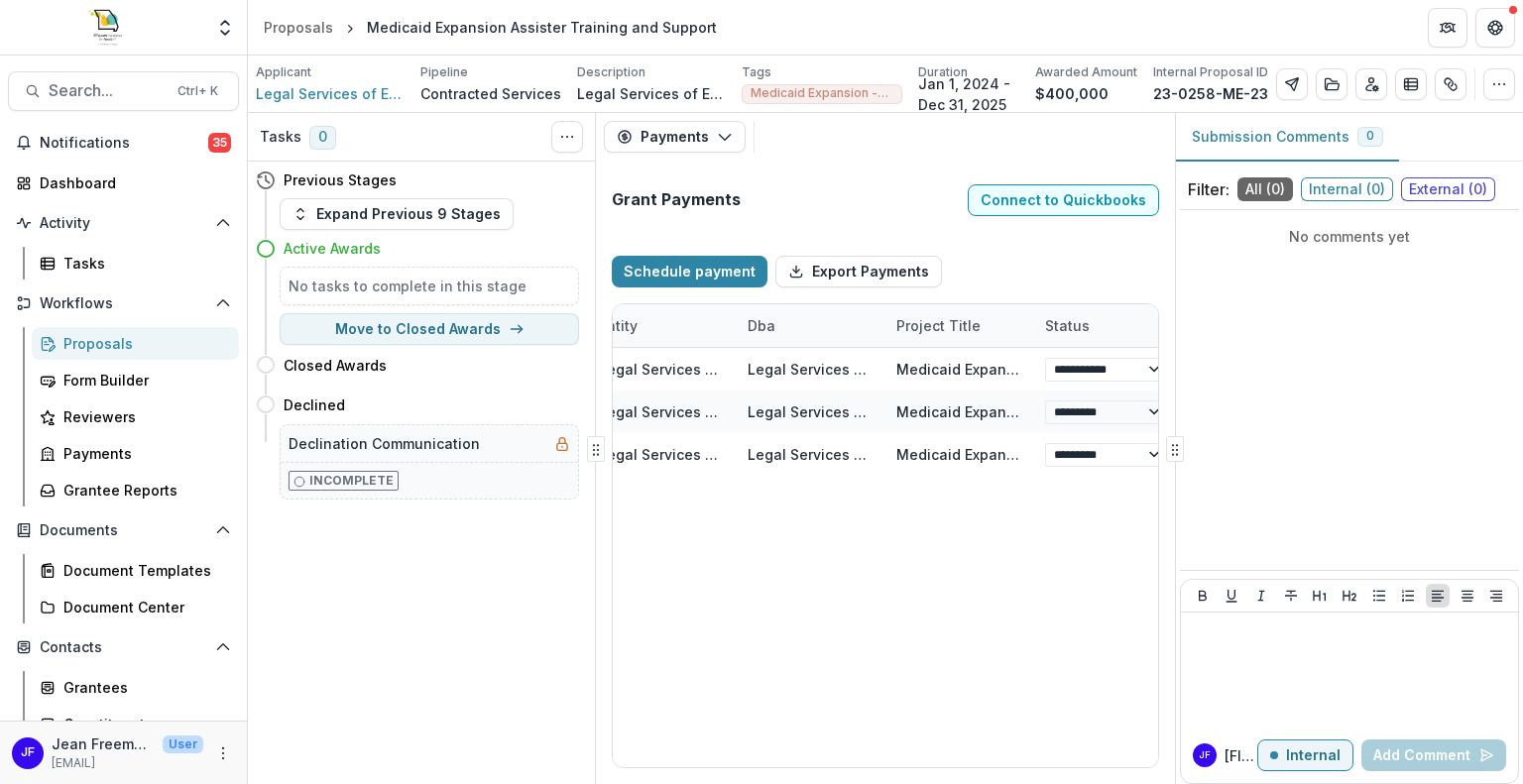 select on "****" 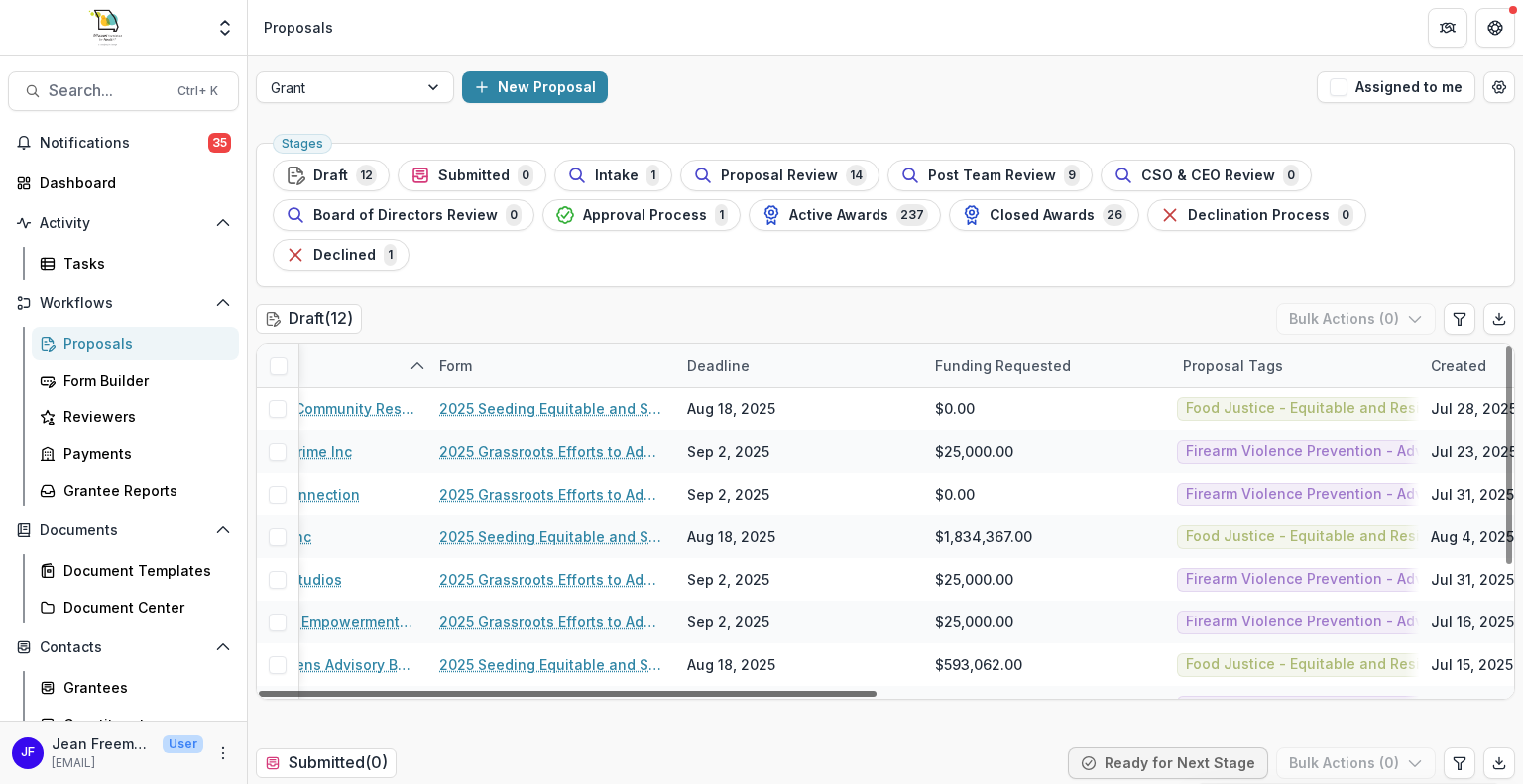 scroll, scrollTop: 0, scrollLeft: 618, axis: horizontal 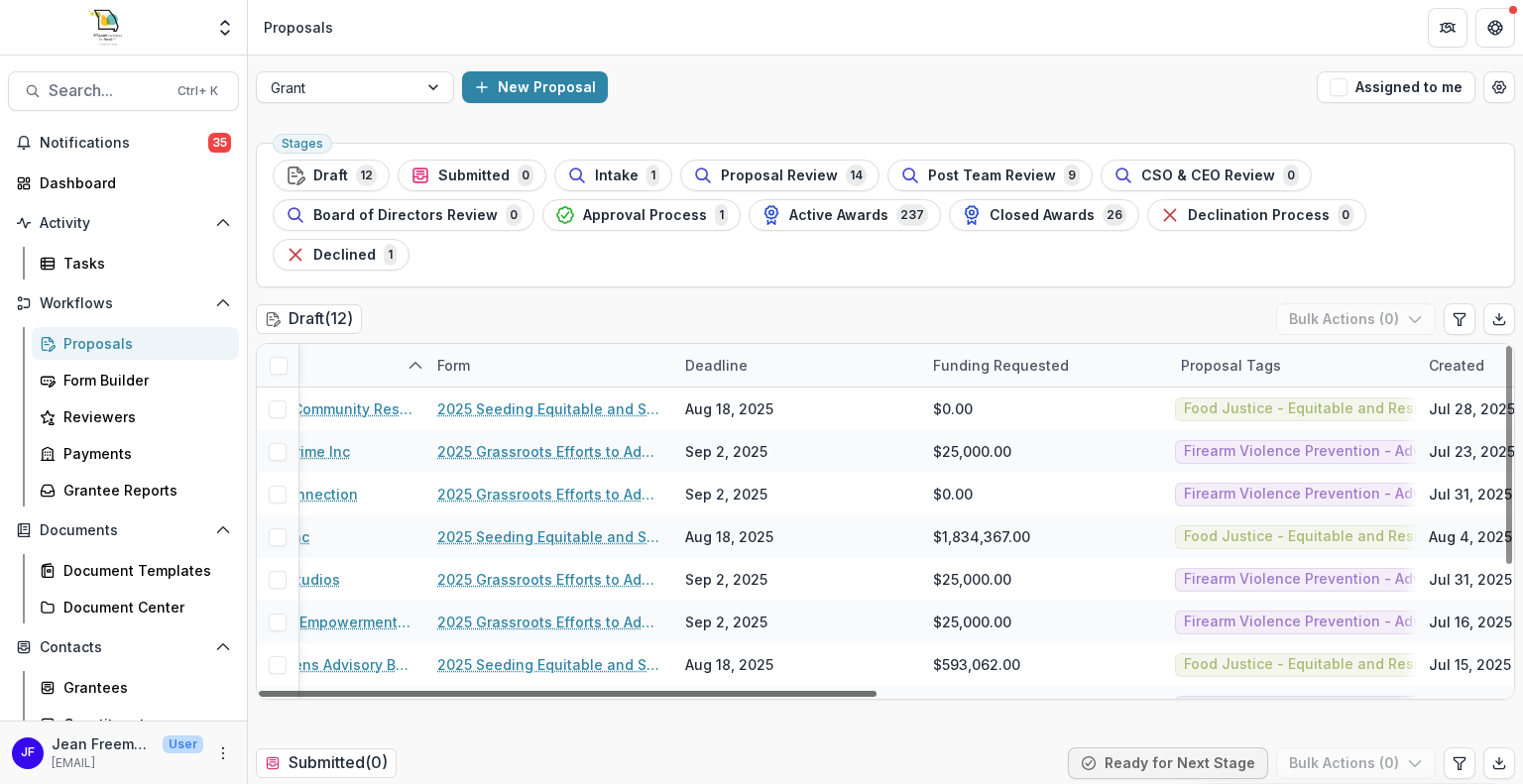 drag, startPoint x: 752, startPoint y: 653, endPoint x: 1055, endPoint y: 655, distance: 303.0066 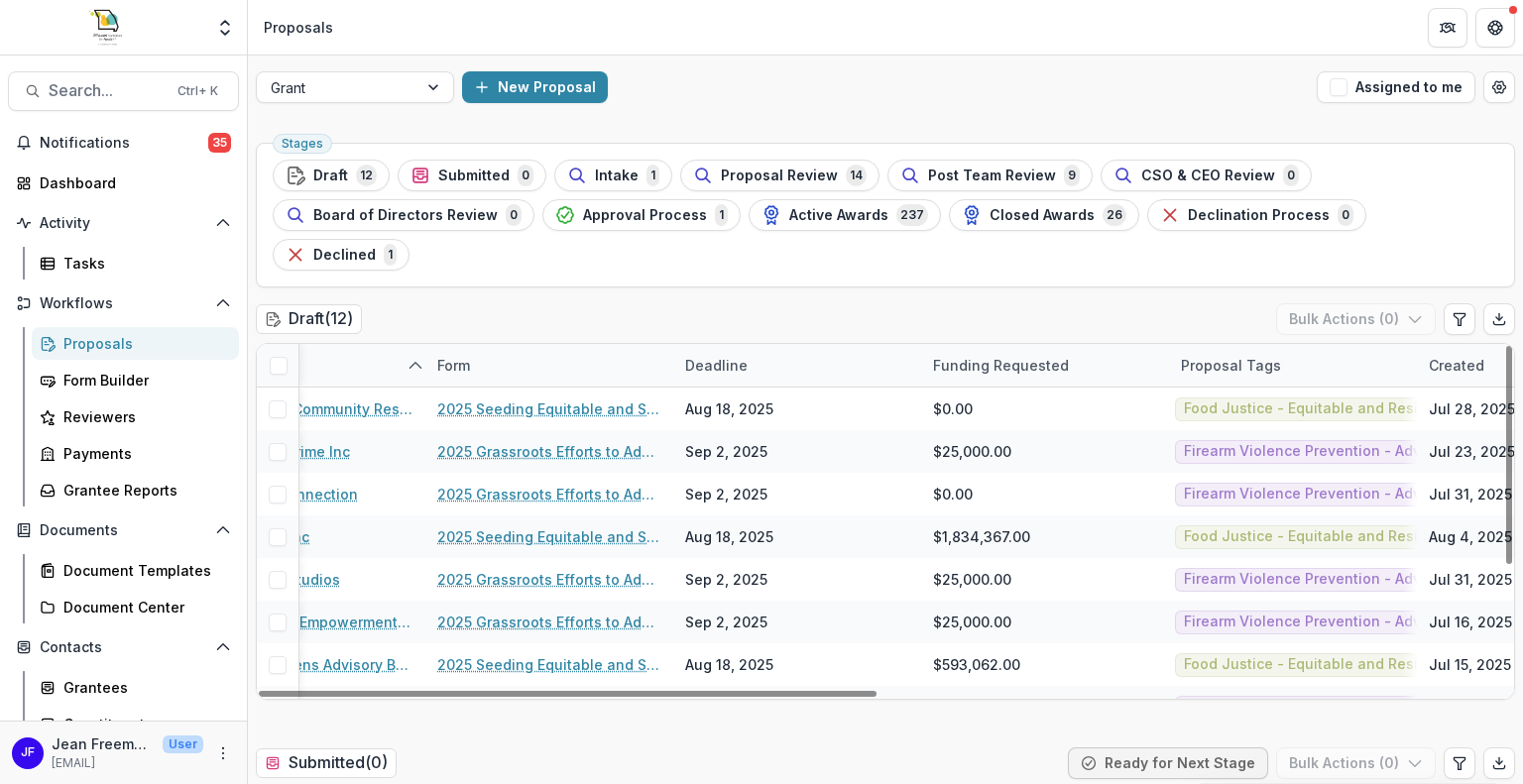 click on "Proposal Tags" at bounding box center [1230, 365] 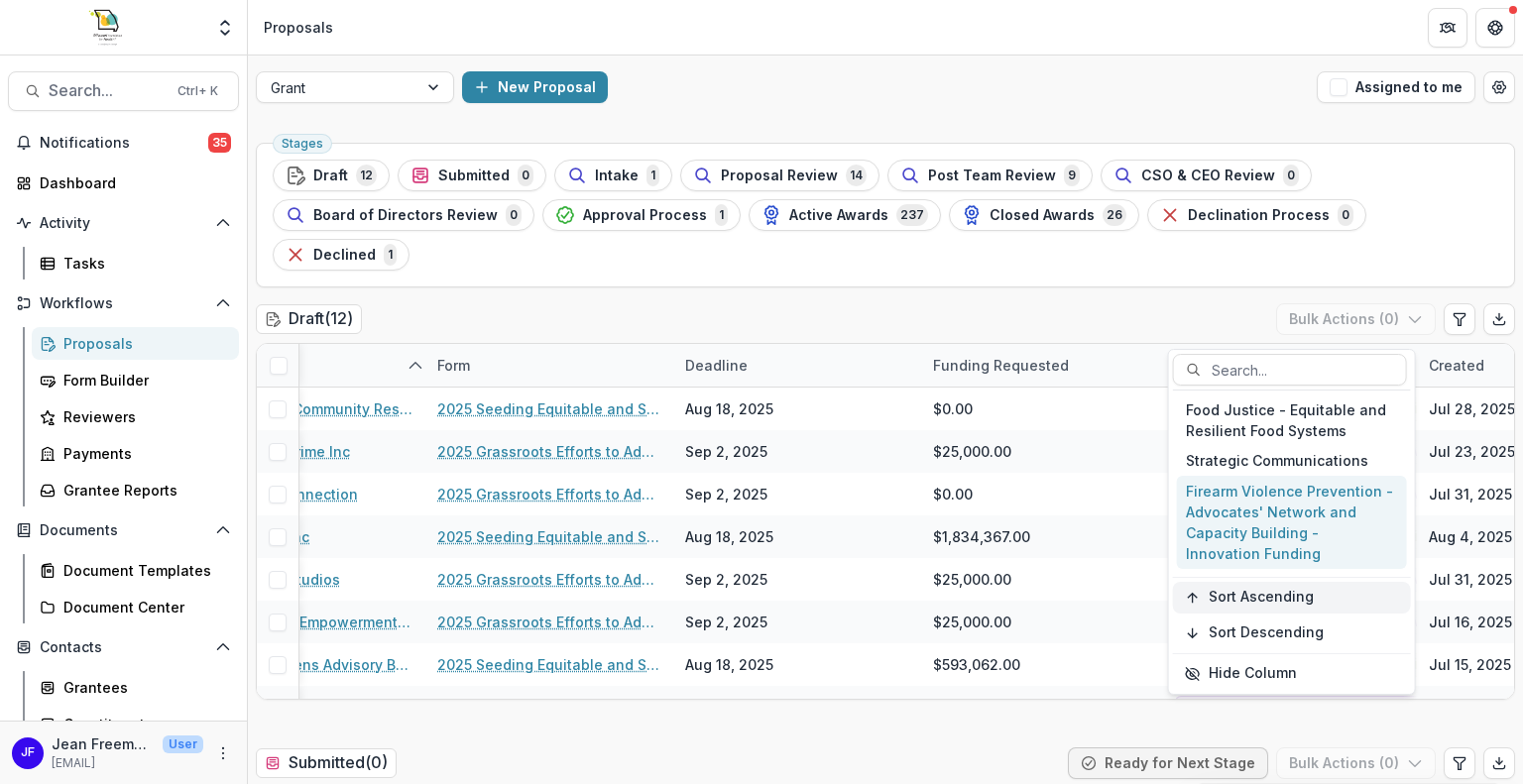 click on "Sort Ascending" at bounding box center [1261, 597] 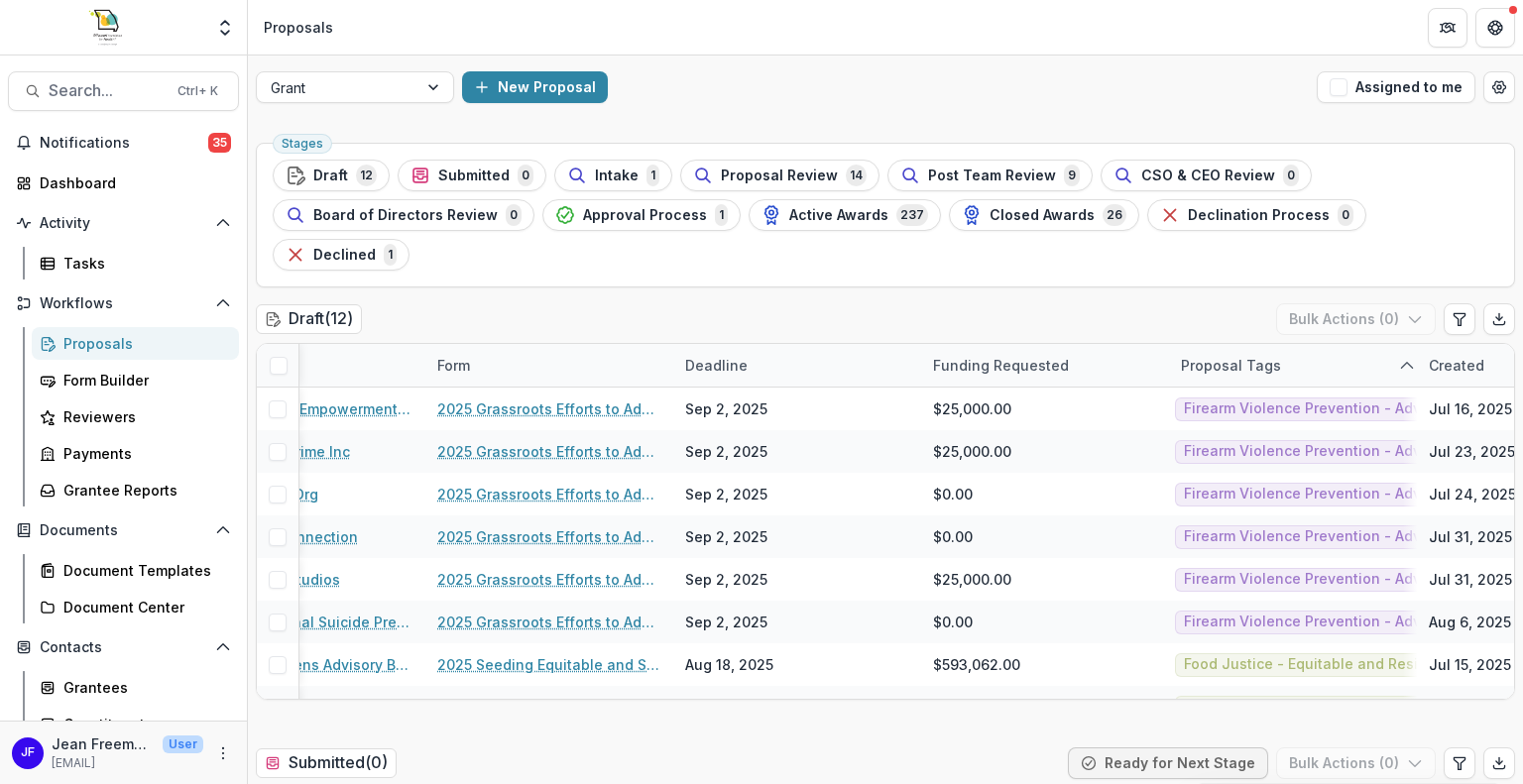 click on "[DATE] [DATE] [DATE]" at bounding box center (885, 2944) 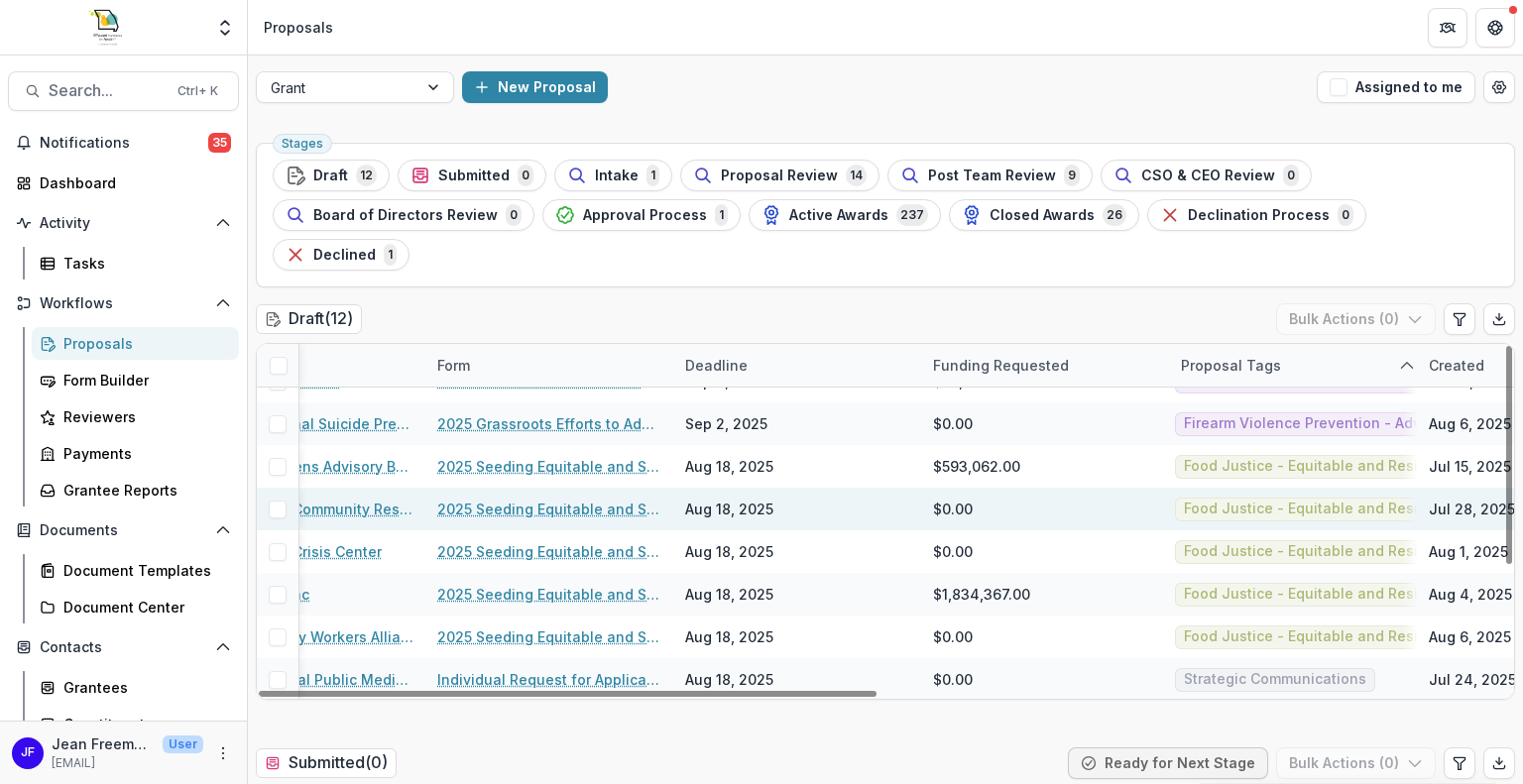 scroll, scrollTop: 199, scrollLeft: 618, axis: both 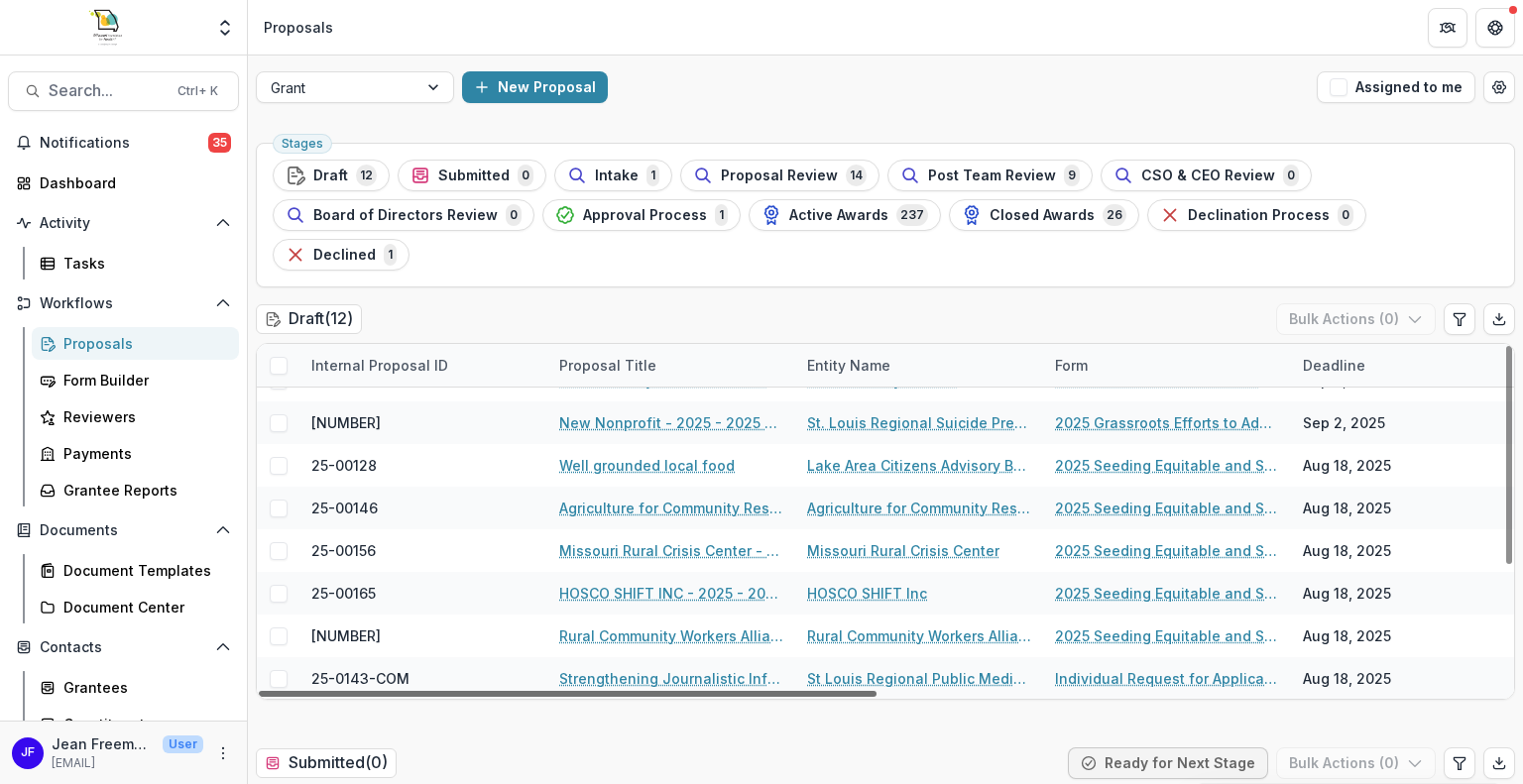 drag, startPoint x: 797, startPoint y: 652, endPoint x: 443, endPoint y: 661, distance: 354.11439 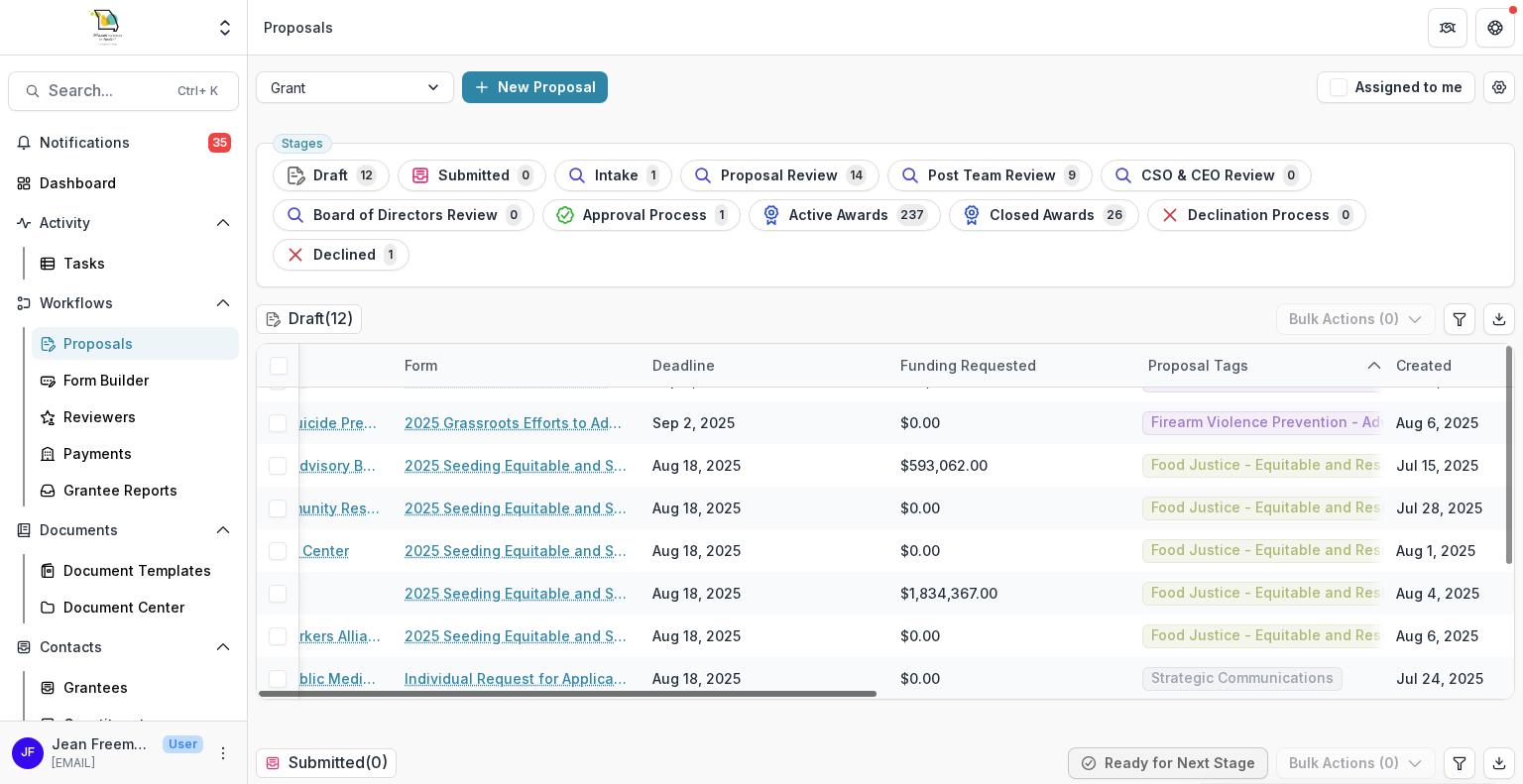 scroll, scrollTop: 199, scrollLeft: 651, axis: both 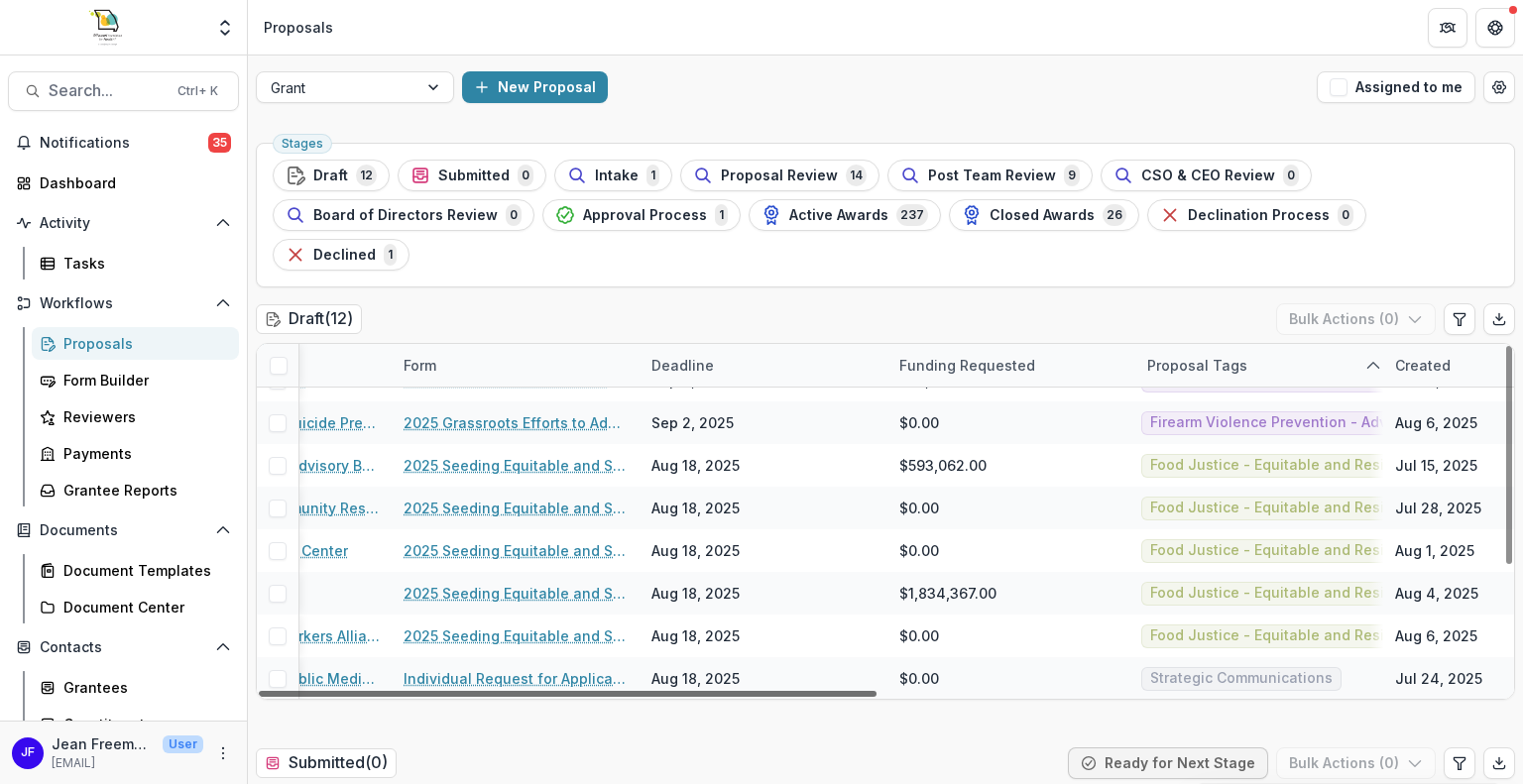 drag, startPoint x: 817, startPoint y: 653, endPoint x: 1138, endPoint y: 663, distance: 321.1557 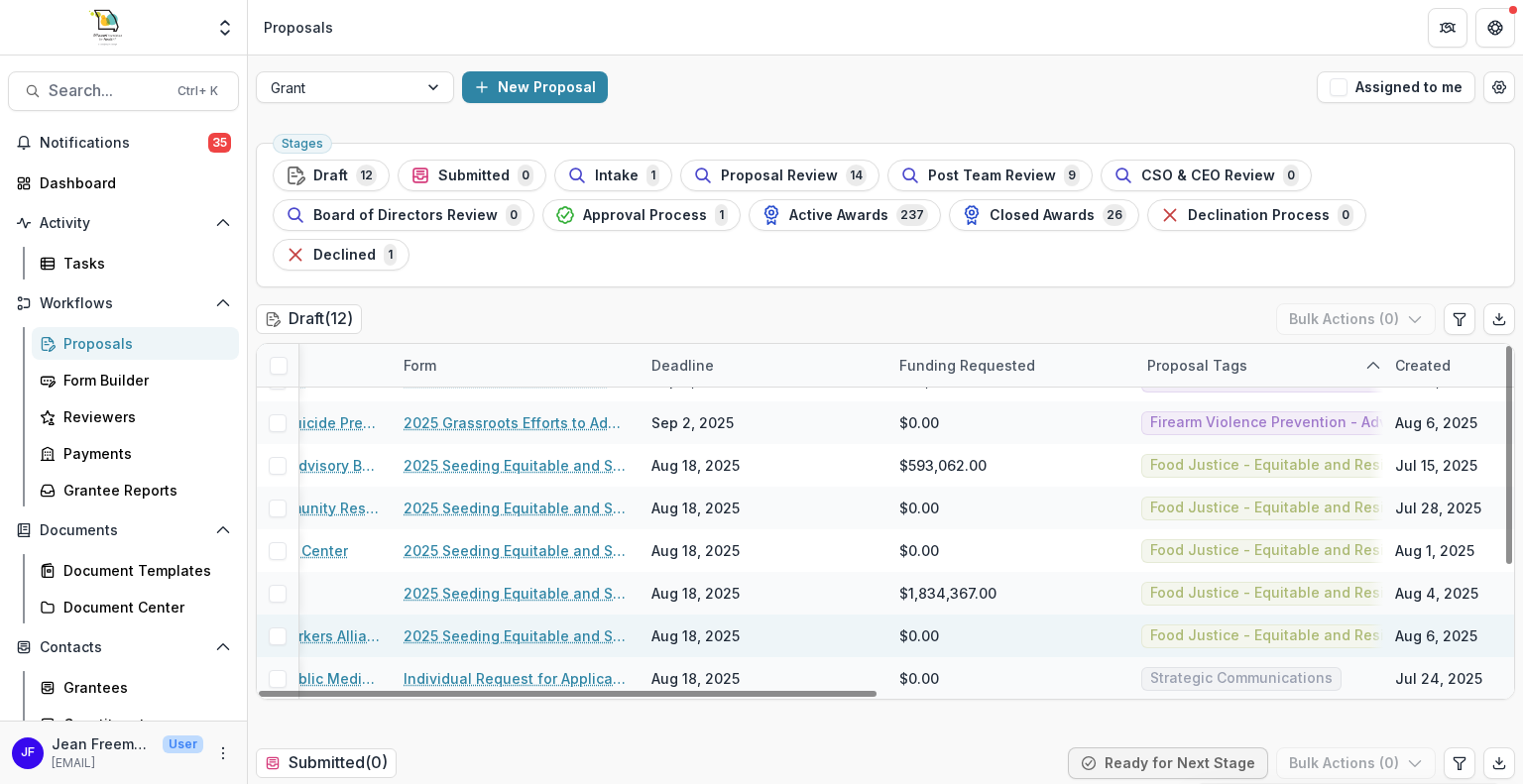 scroll, scrollTop: 99, scrollLeft: 0, axis: vertical 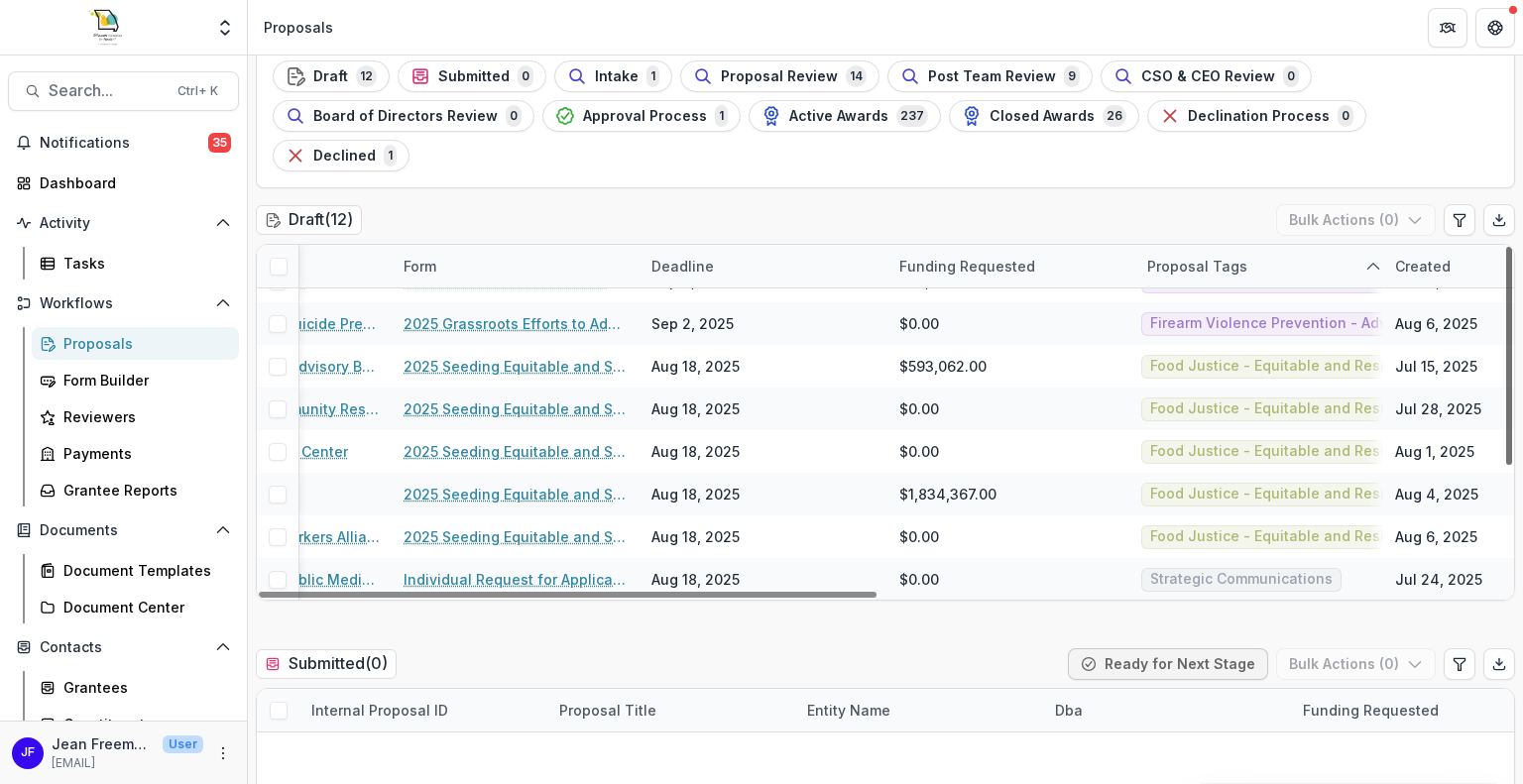 drag, startPoint x: 1504, startPoint y: 376, endPoint x: 1506, endPoint y: 398, distance: 22.090722 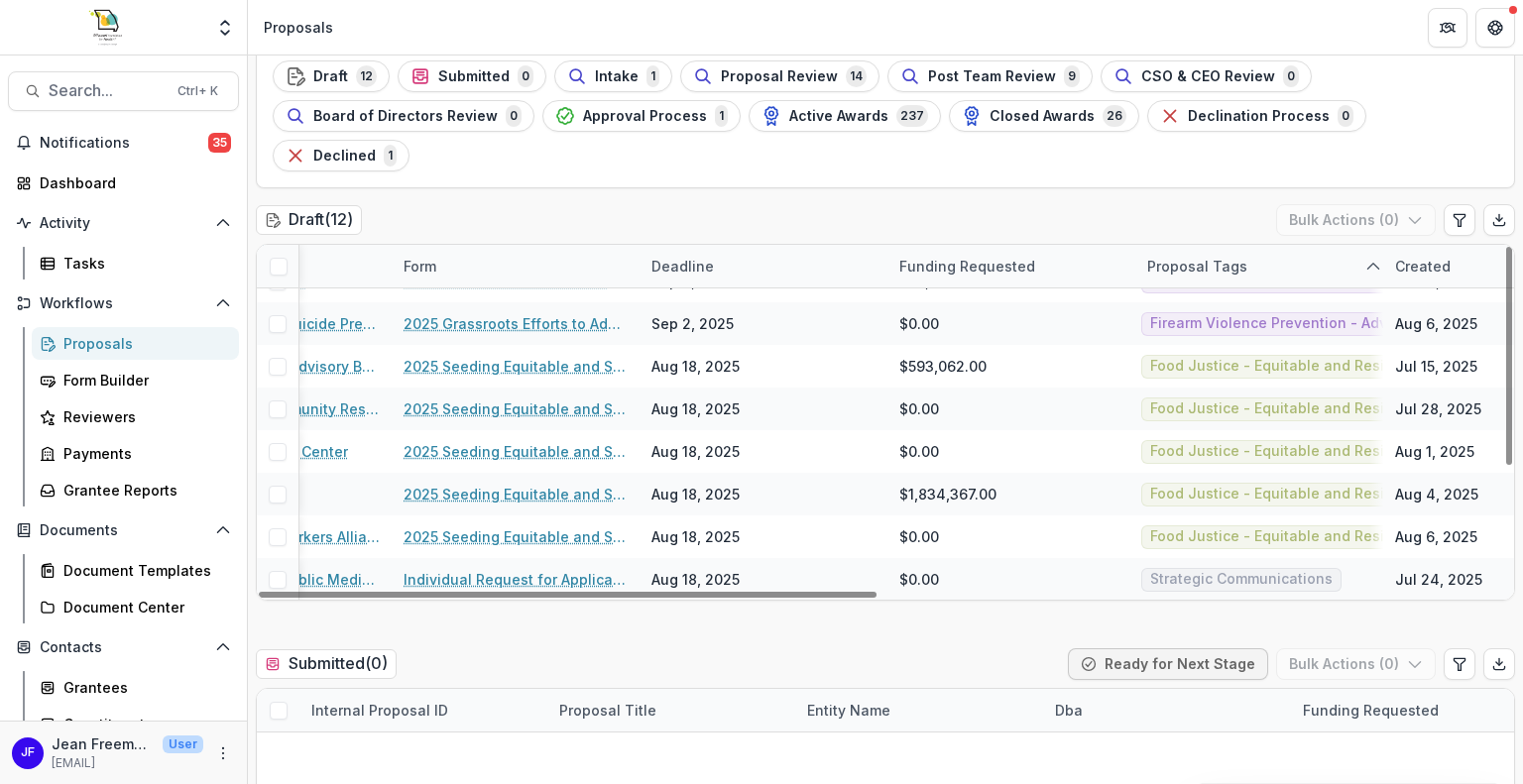 click on "Proposal Tags" at bounding box center [1197, 266] 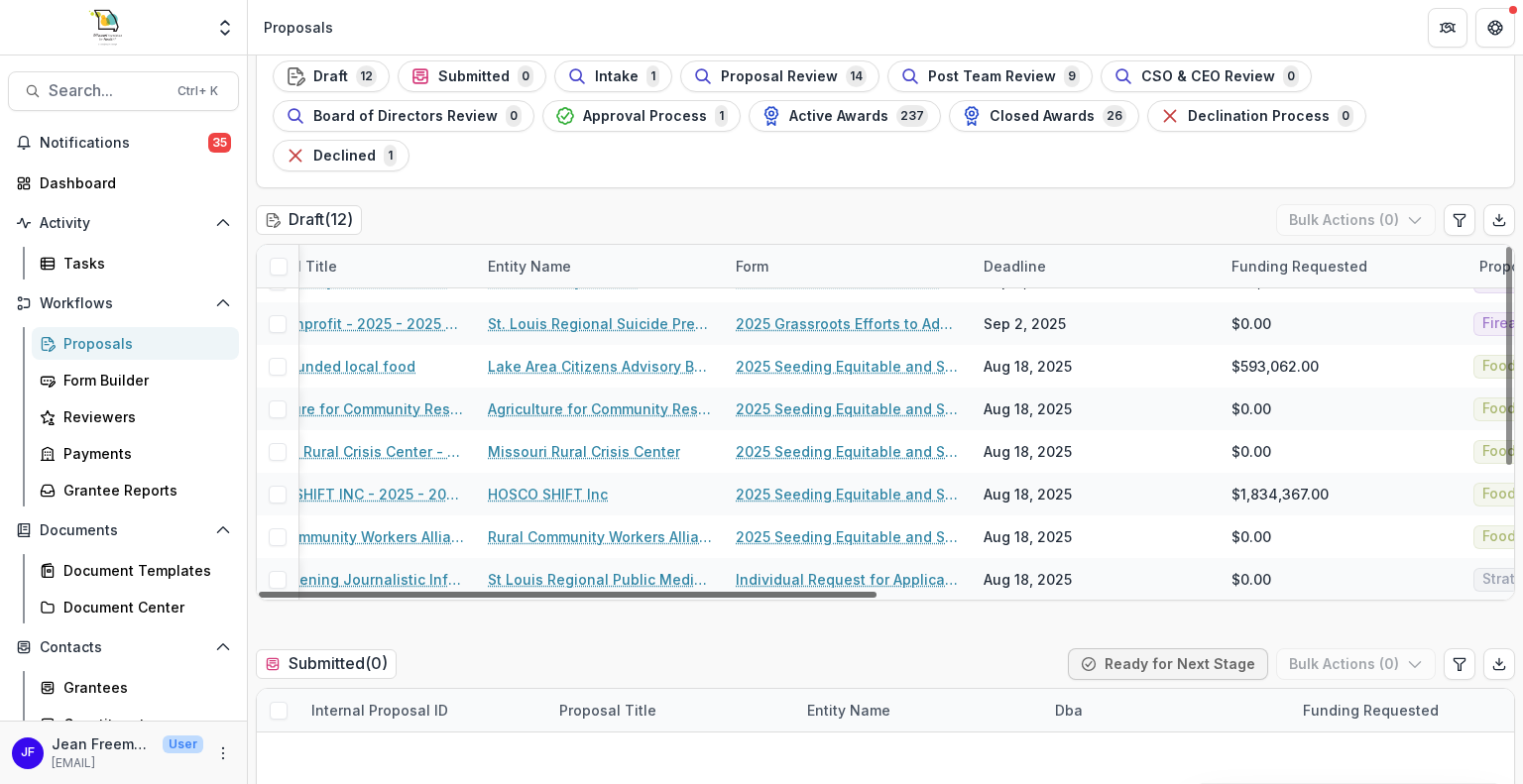 scroll, scrollTop: 199, scrollLeft: 0, axis: vertical 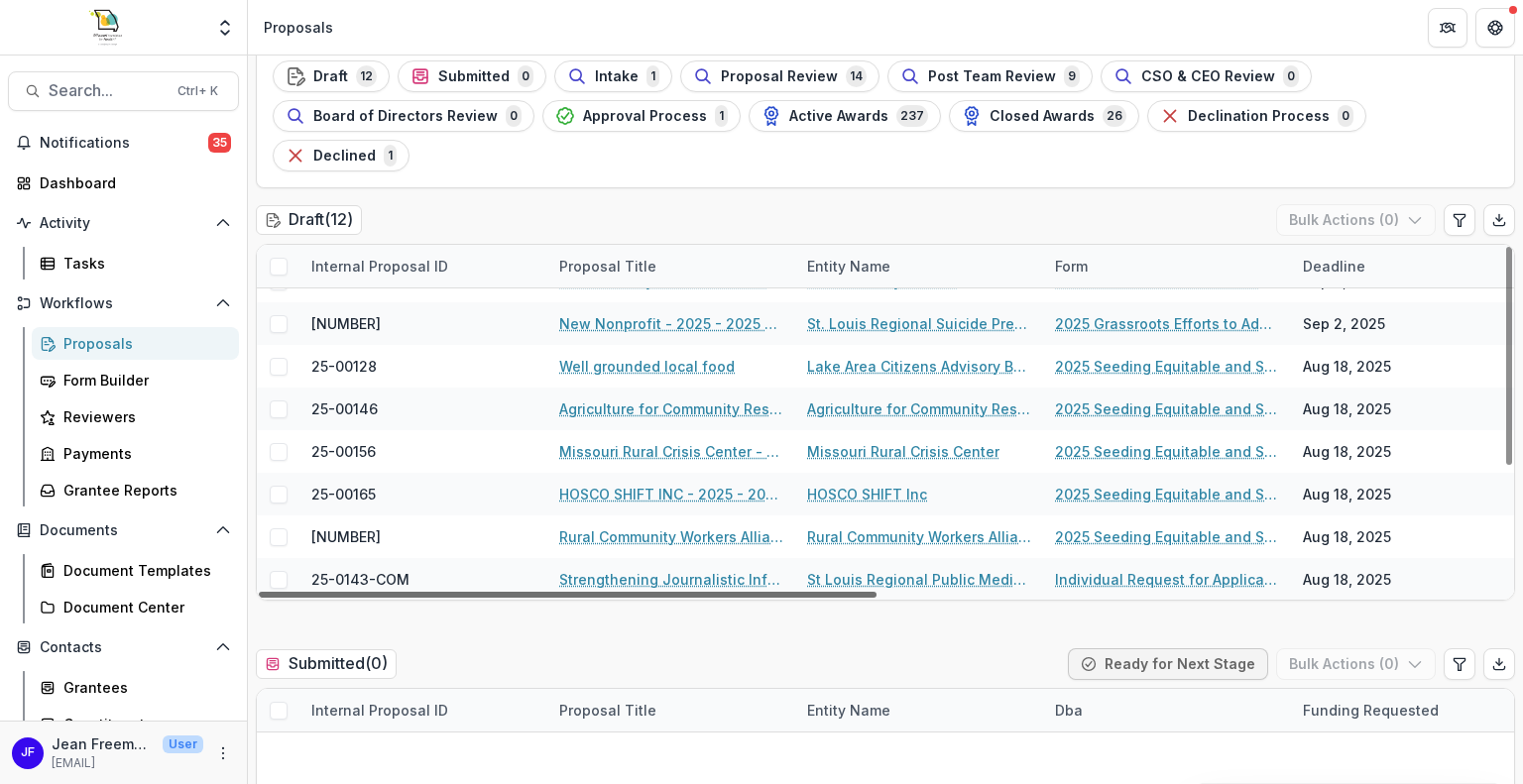drag, startPoint x: 961, startPoint y: 555, endPoint x: 575, endPoint y: 555, distance: 386 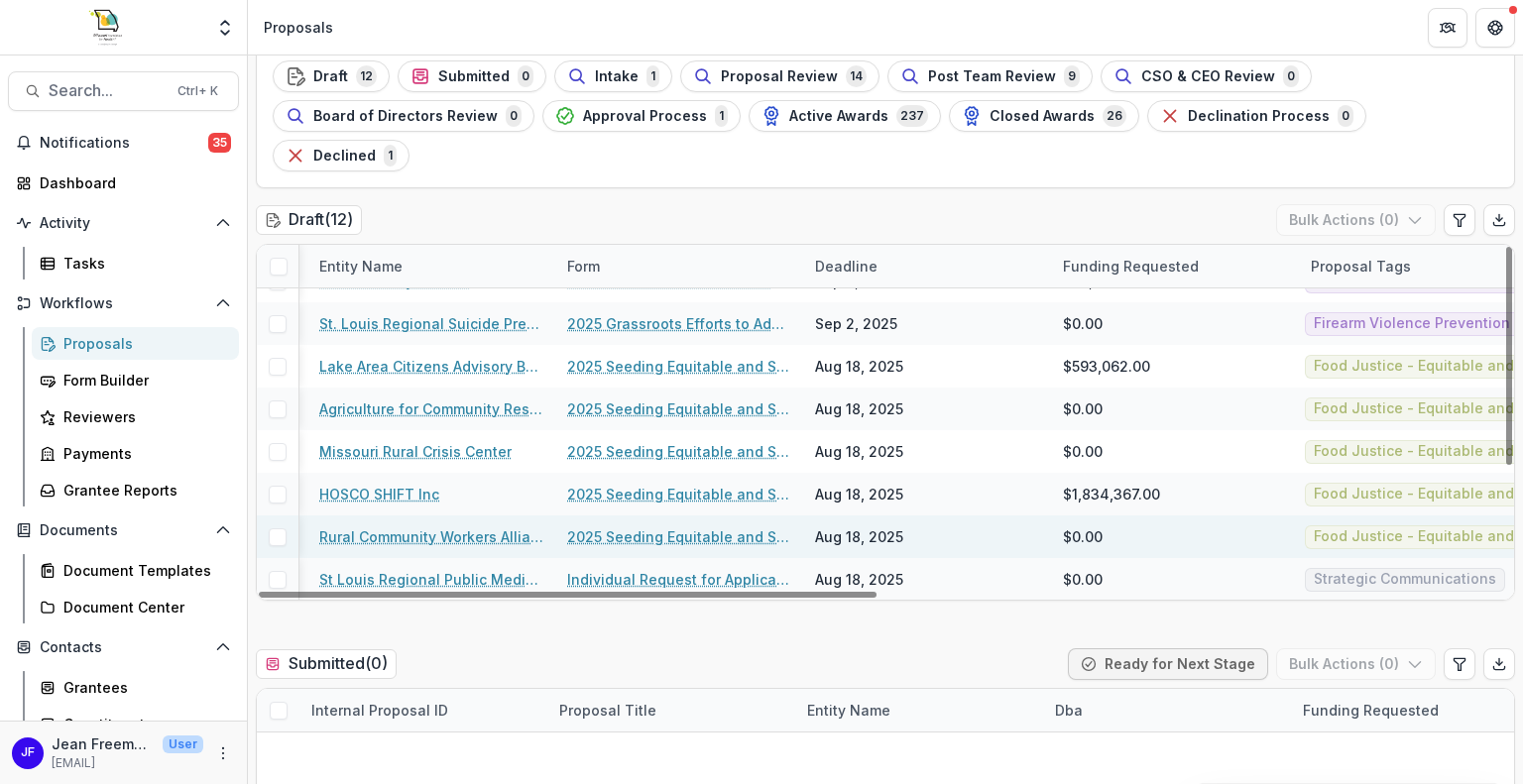 drag, startPoint x: 754, startPoint y: 554, endPoint x: 801, endPoint y: 504, distance: 68.62215 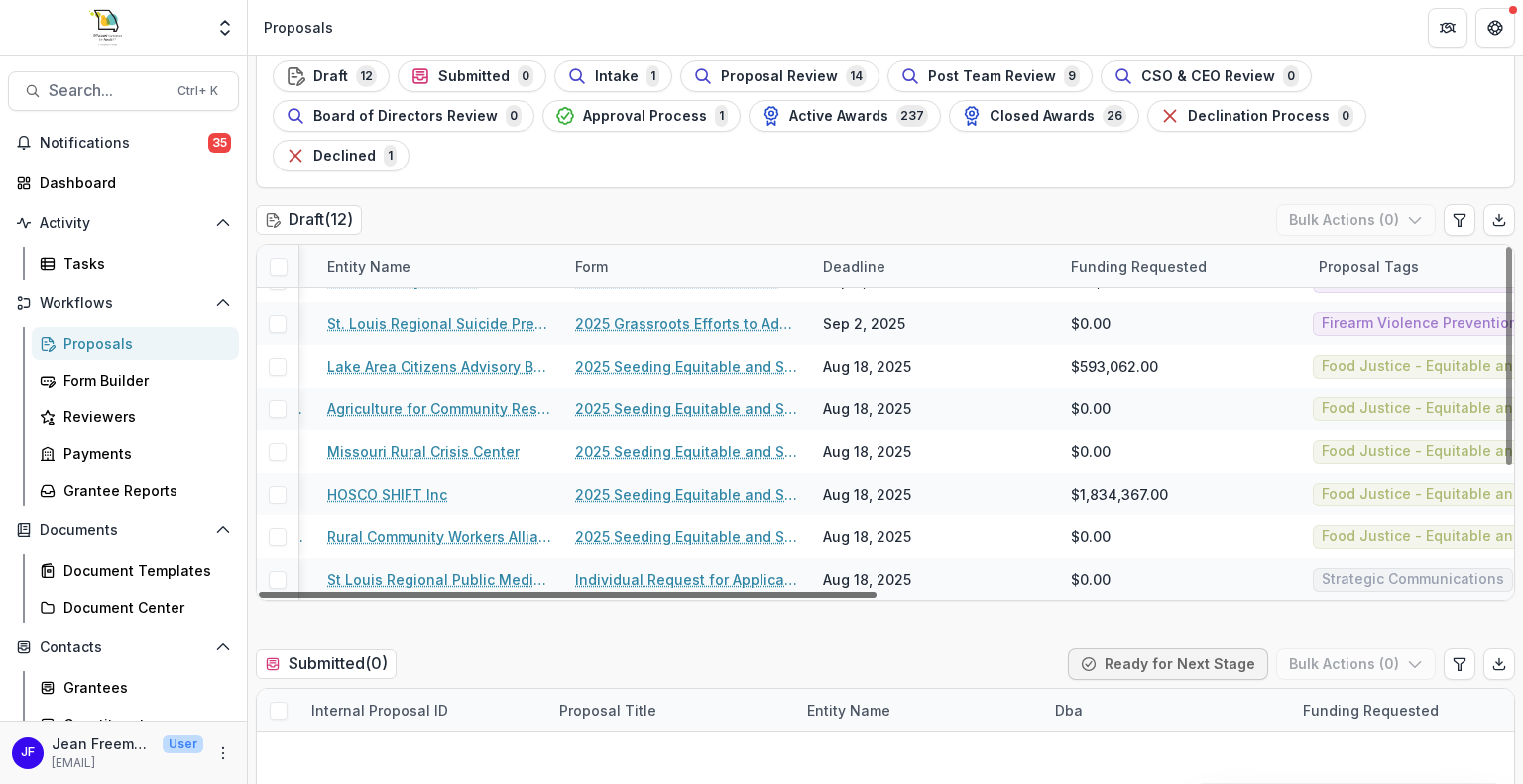 click at bounding box center [567, 595] 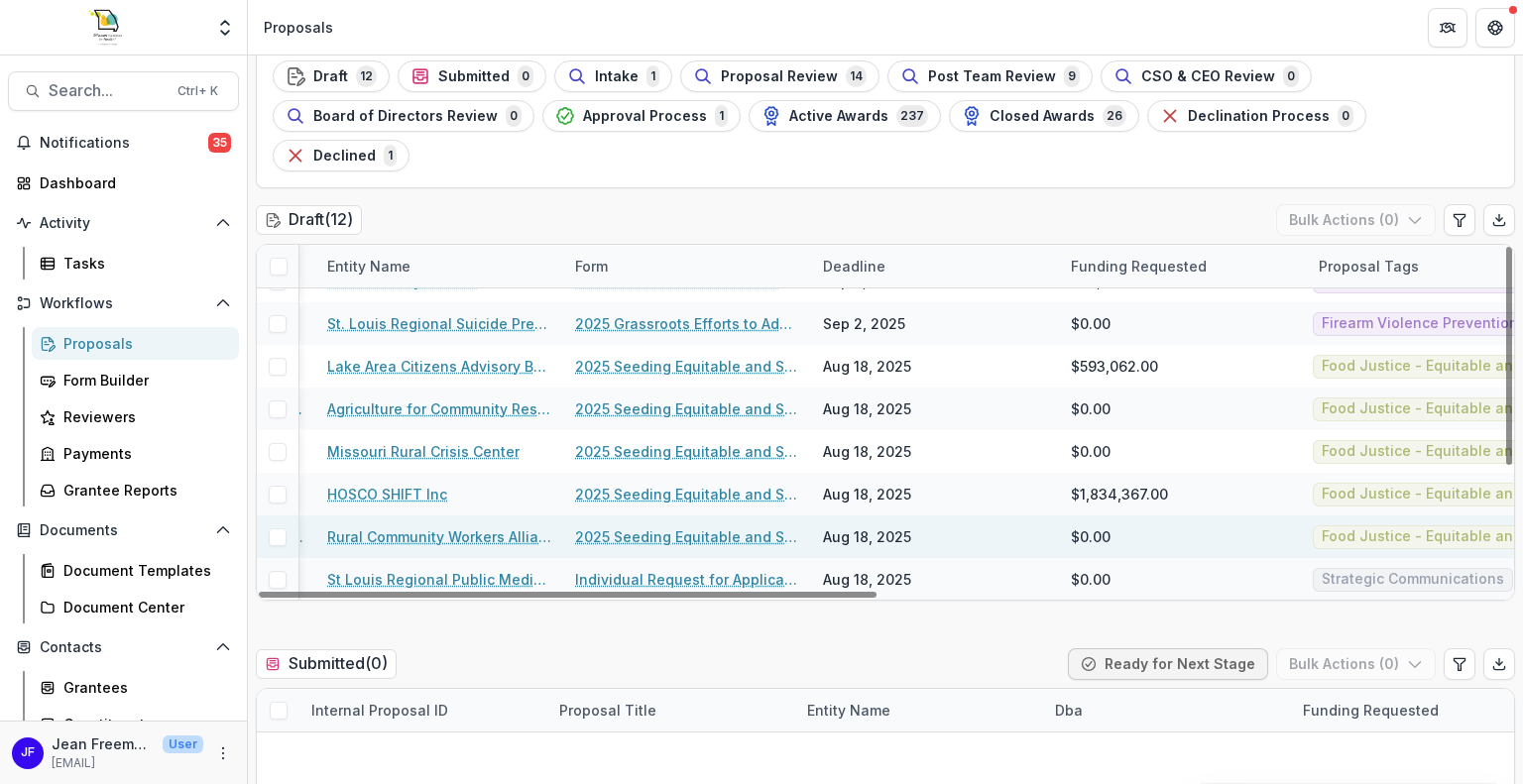 scroll, scrollTop: 198, scrollLeft: 0, axis: vertical 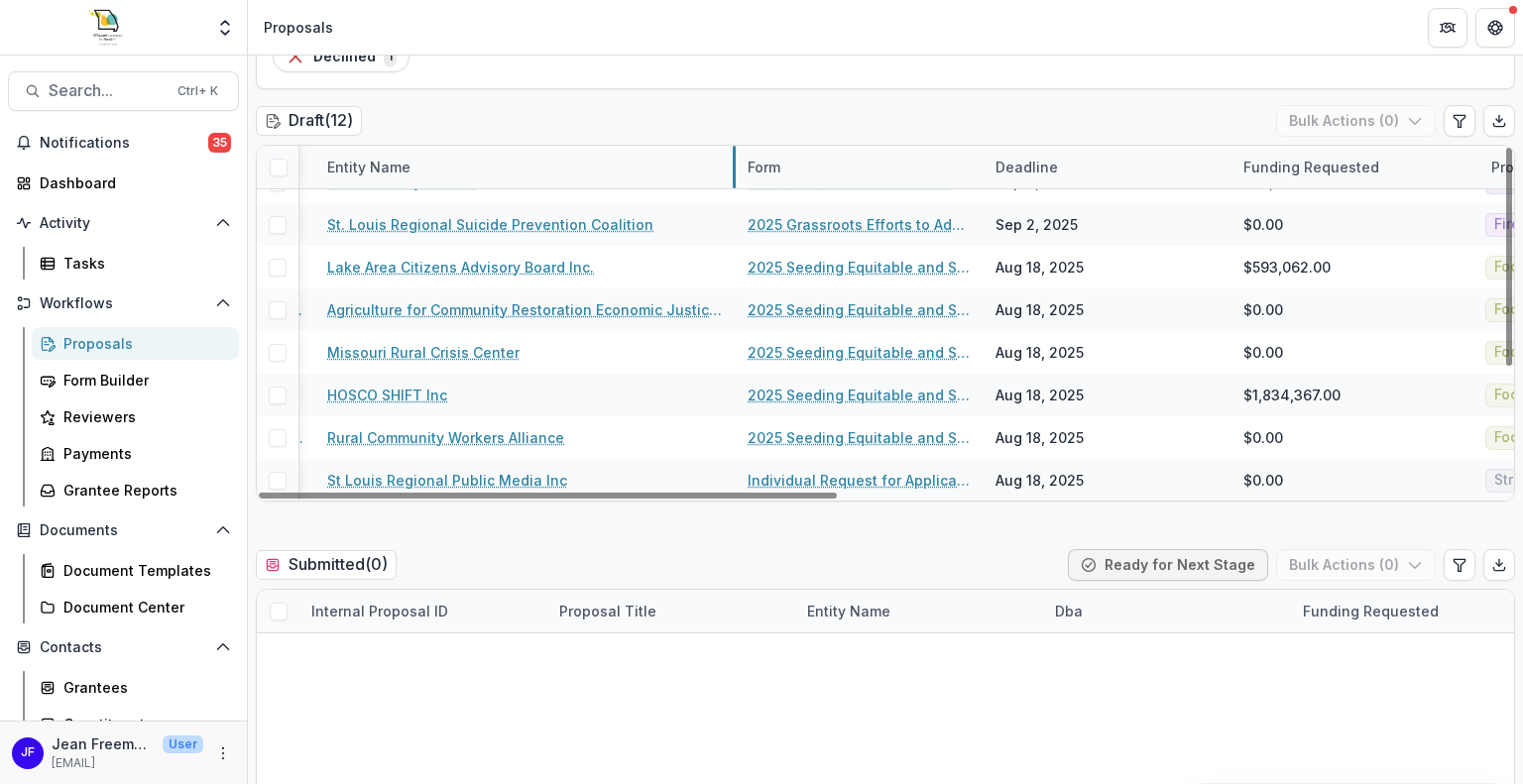 drag, startPoint x: 559, startPoint y: 126, endPoint x: 732, endPoint y: 129, distance: 173.02601 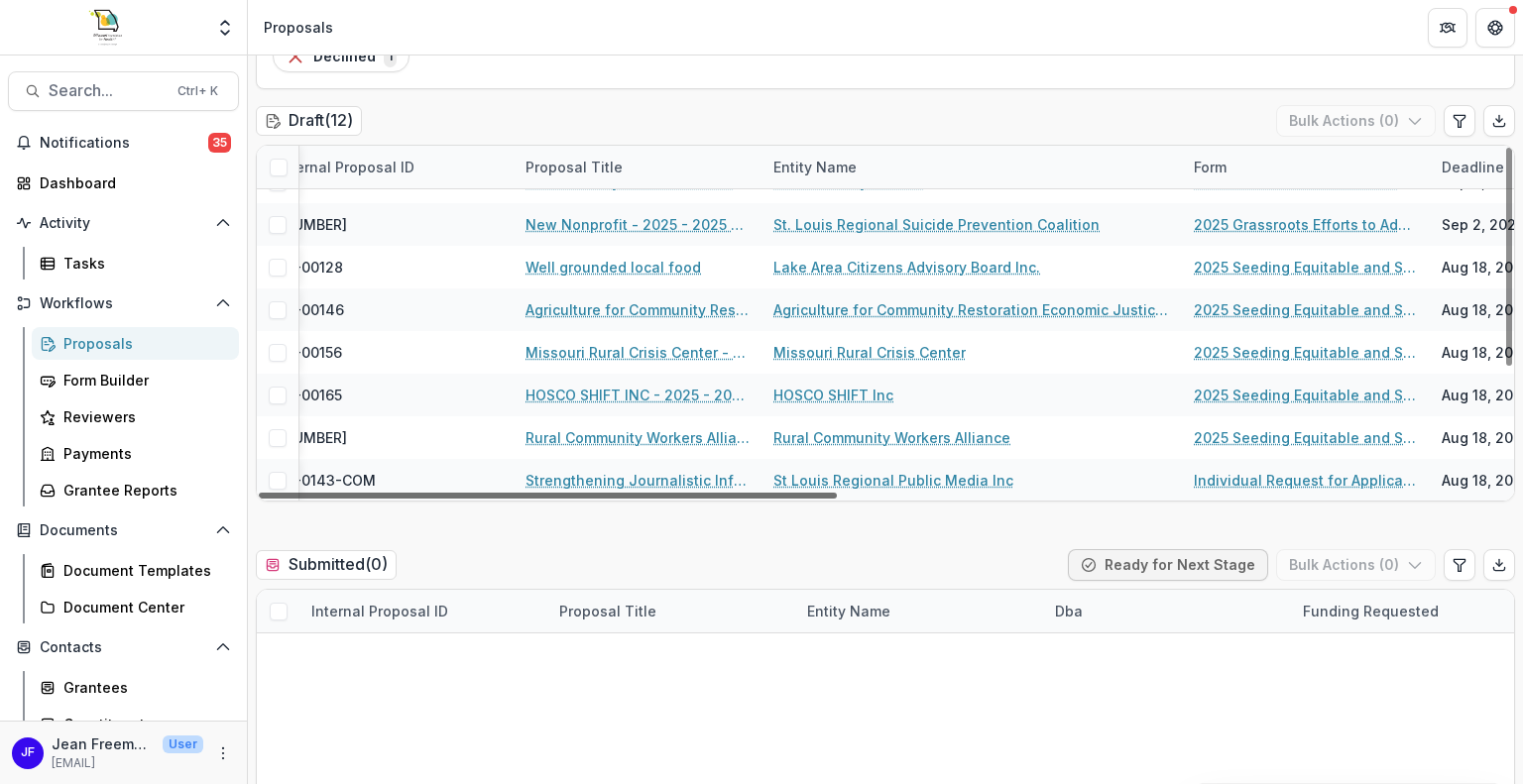 scroll, scrollTop: 199, scrollLeft: 0, axis: vertical 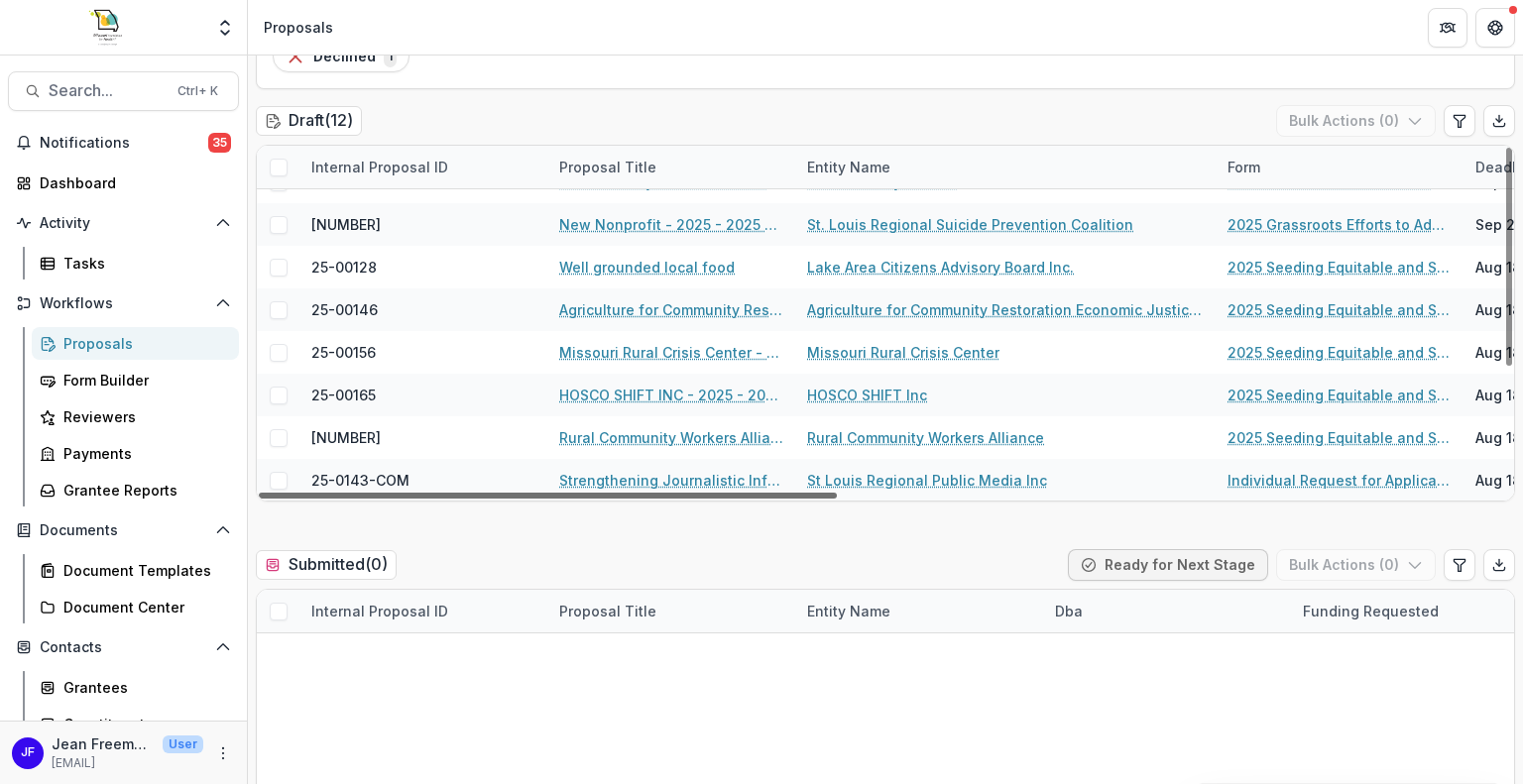 drag, startPoint x: 824, startPoint y: 455, endPoint x: 551, endPoint y: 474, distance: 273.66037 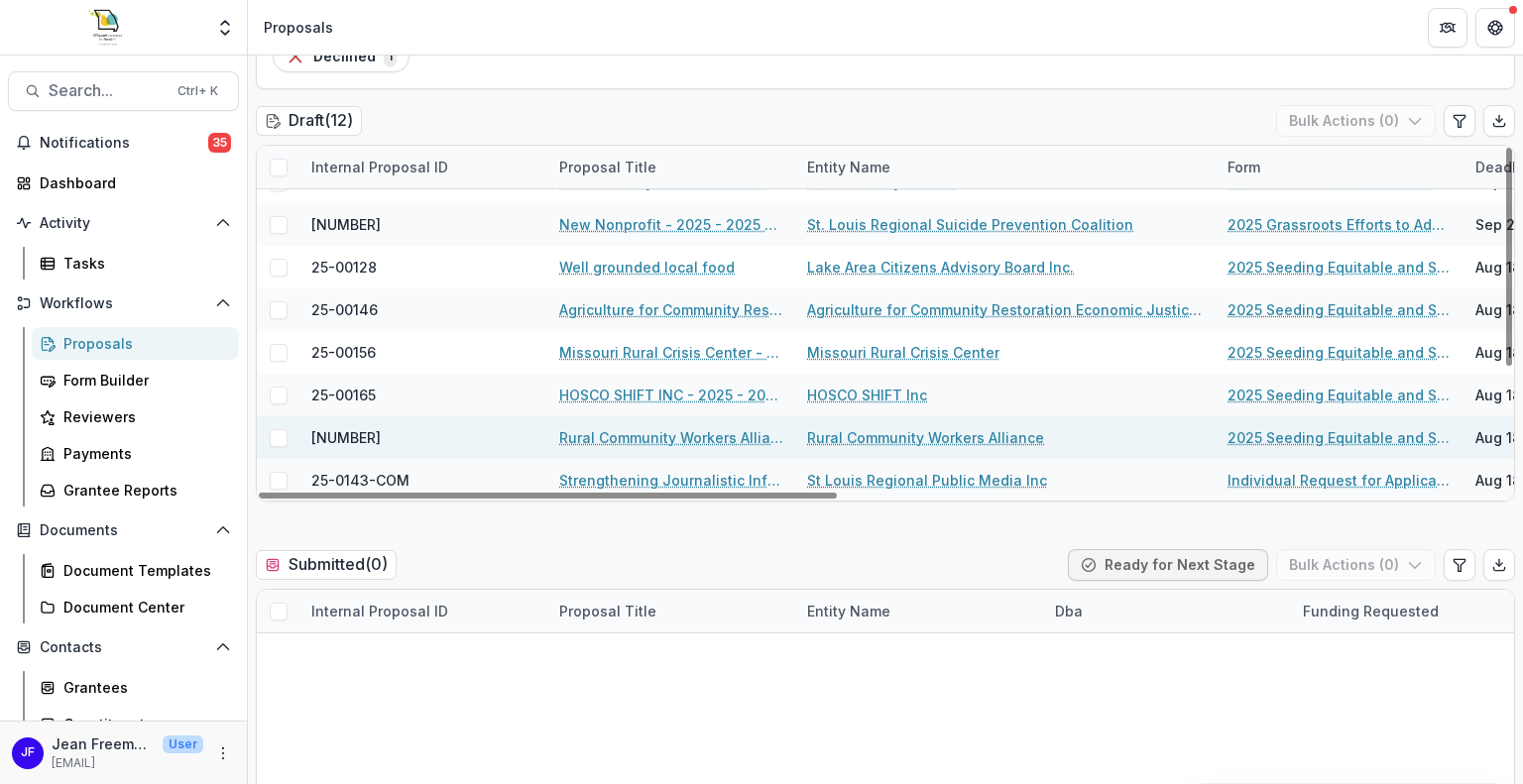 click on "Rural Community Workers Alliance" at bounding box center (925, 437) 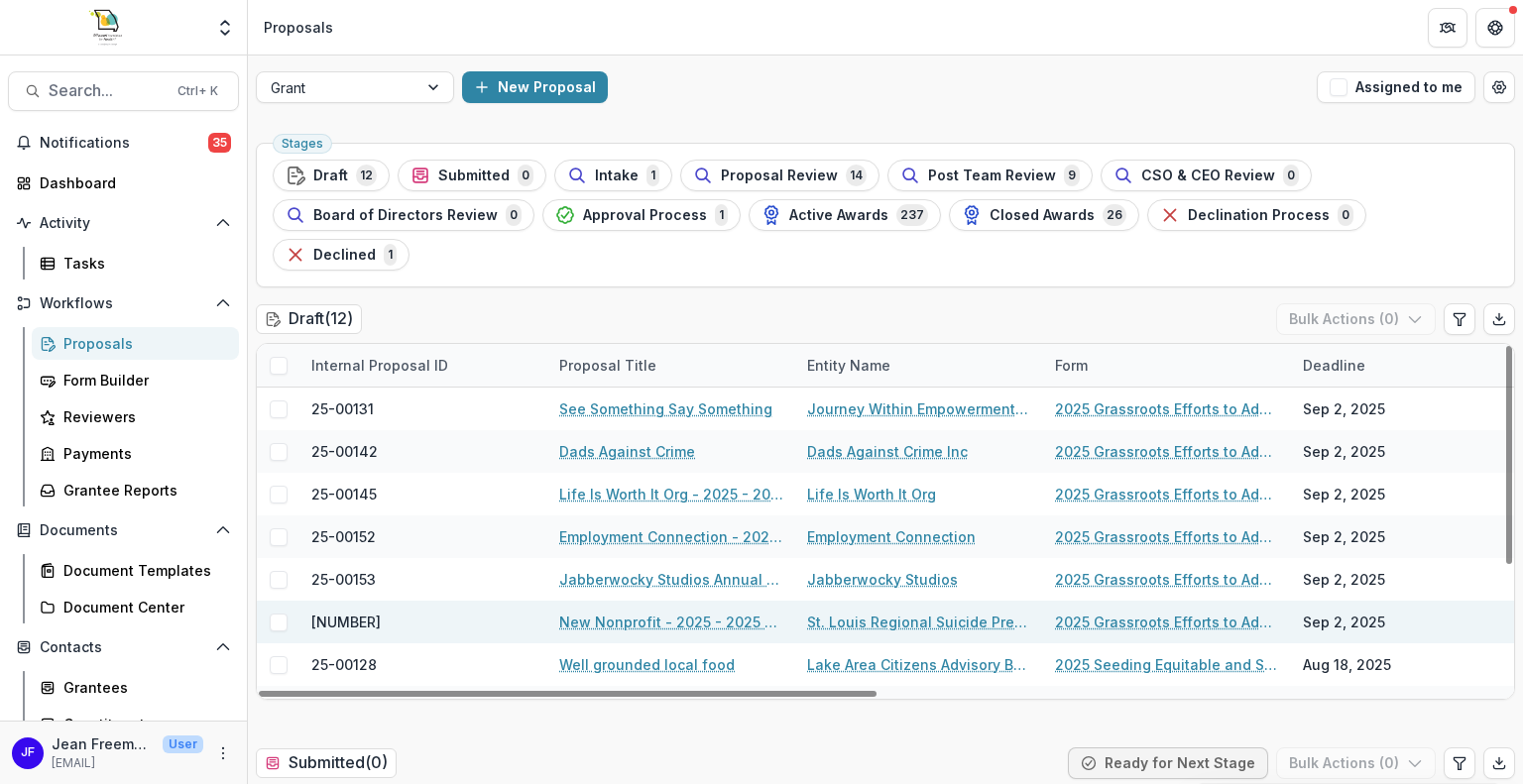 scroll, scrollTop: 99, scrollLeft: 0, axis: vertical 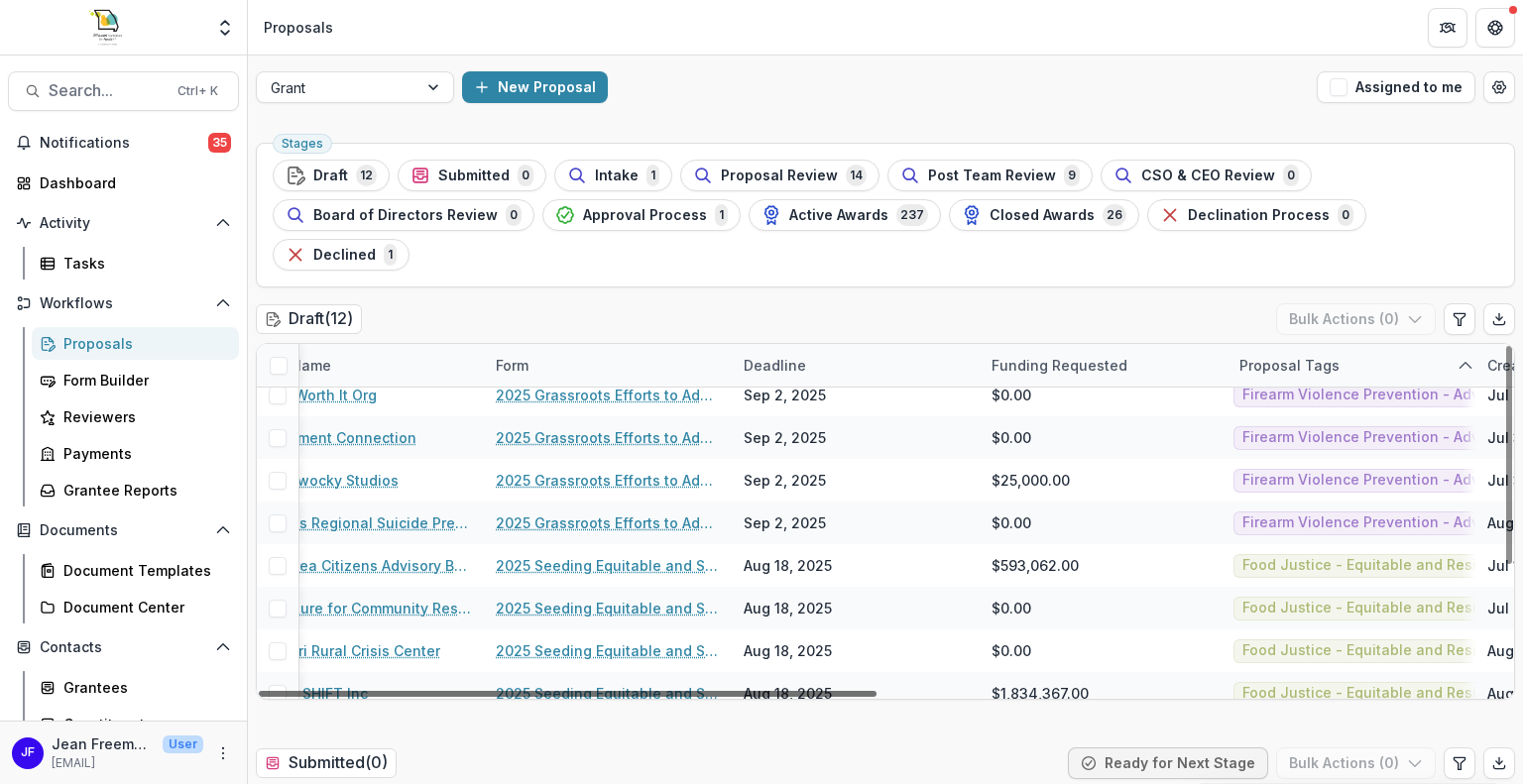 drag, startPoint x: 823, startPoint y: 651, endPoint x: 1021, endPoint y: 655, distance: 198.04 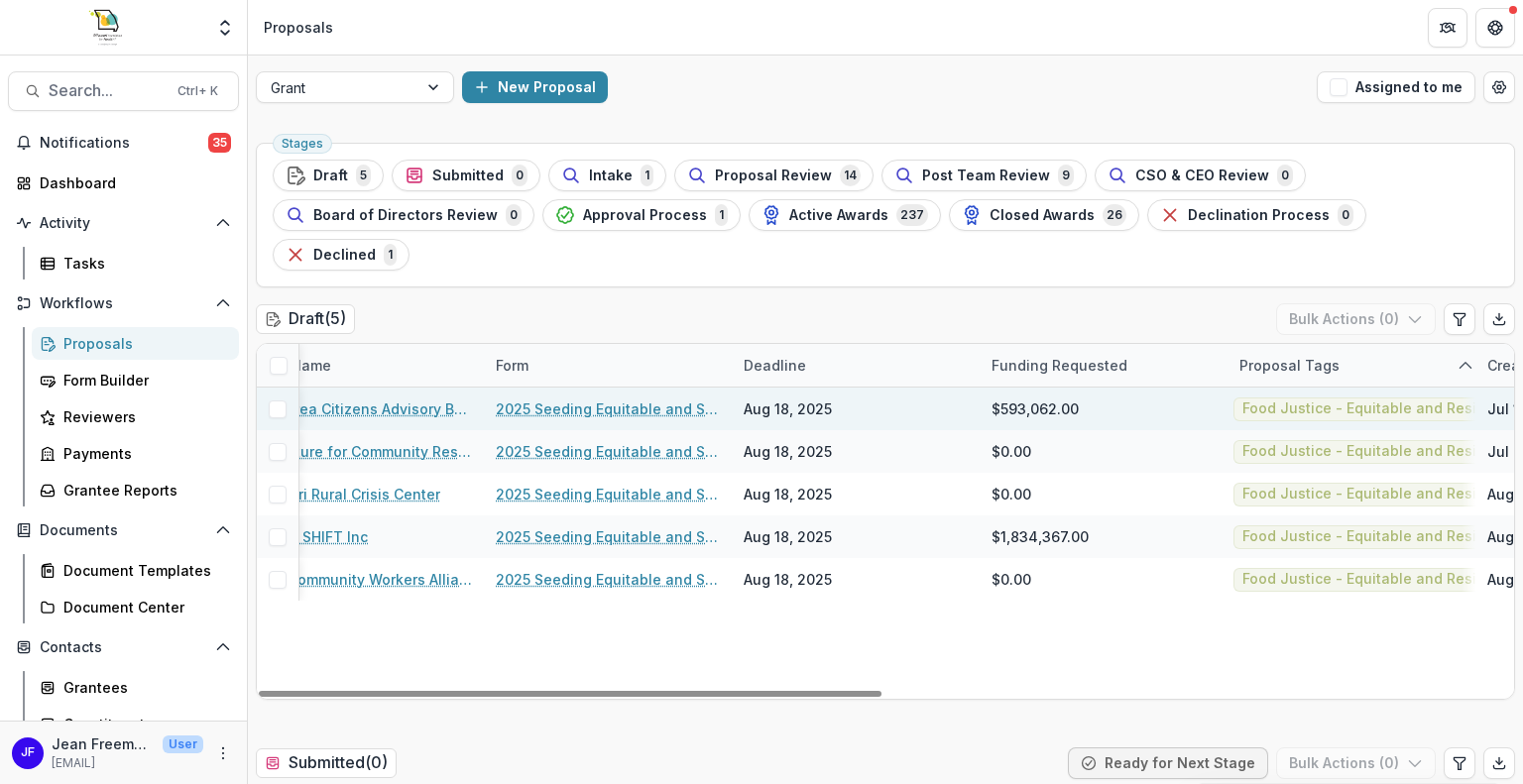 scroll, scrollTop: 0, scrollLeft: 559, axis: horizontal 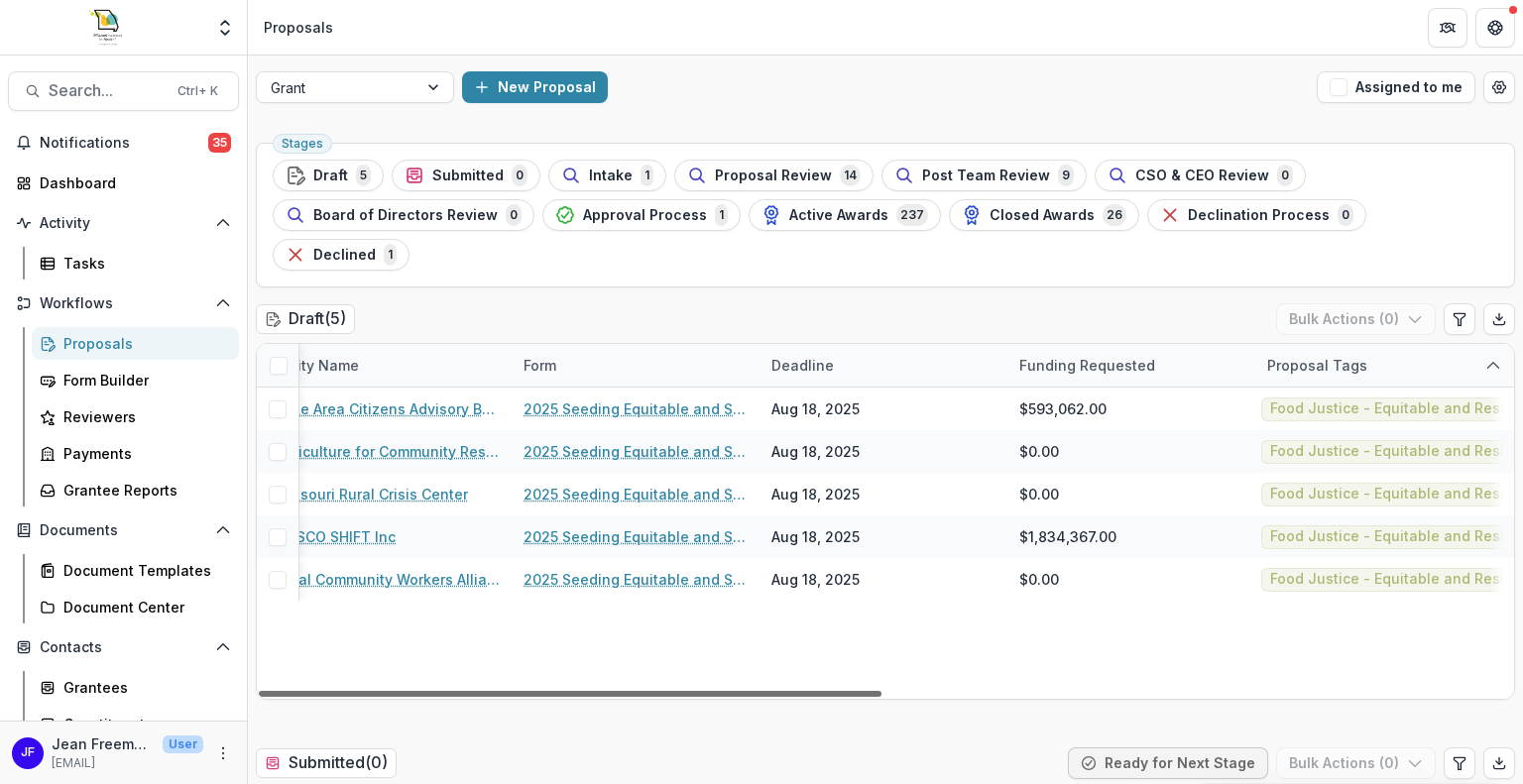 drag, startPoint x: 869, startPoint y: 654, endPoint x: 855, endPoint y: 660, distance: 15.231546 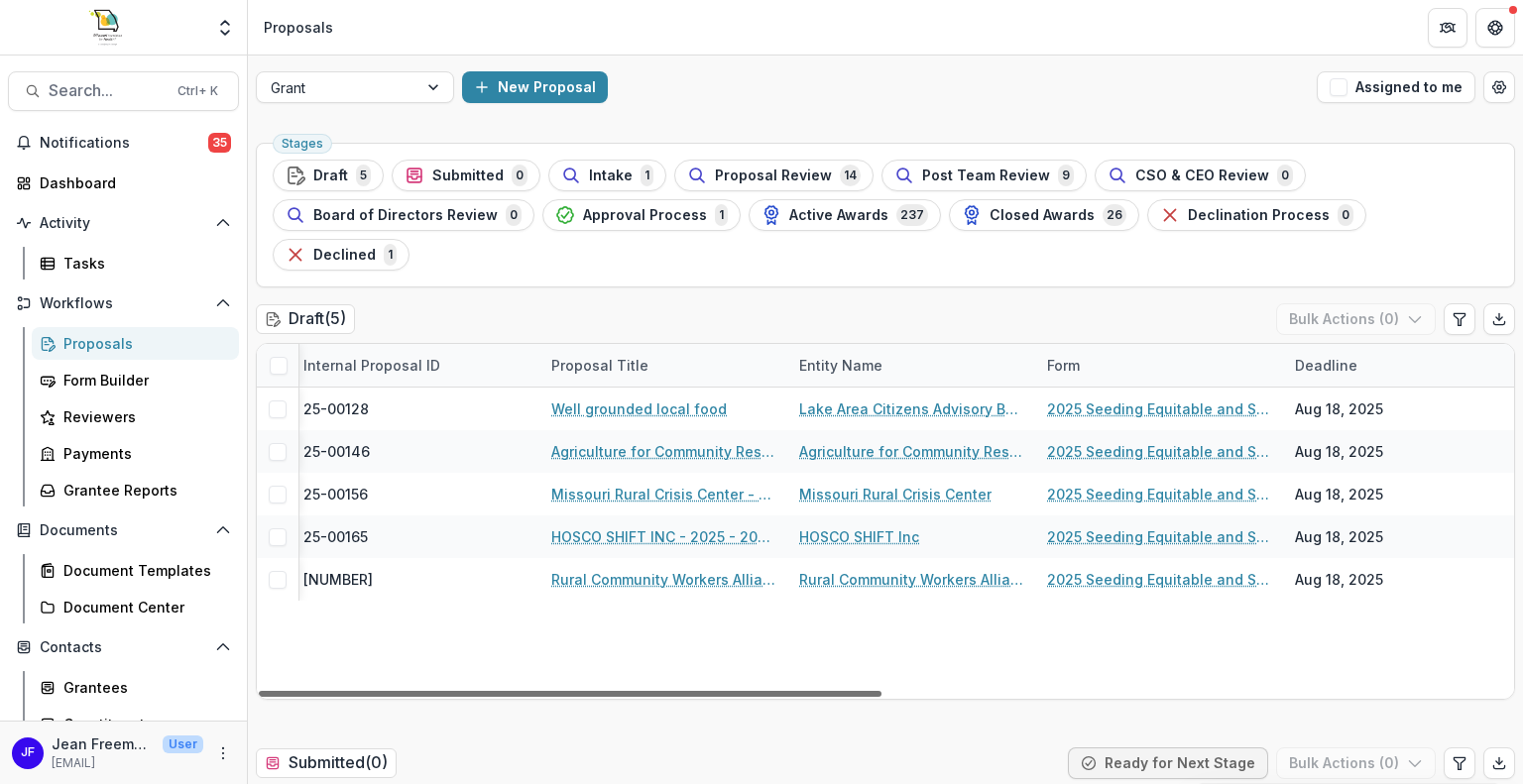 scroll, scrollTop: 0, scrollLeft: 0, axis: both 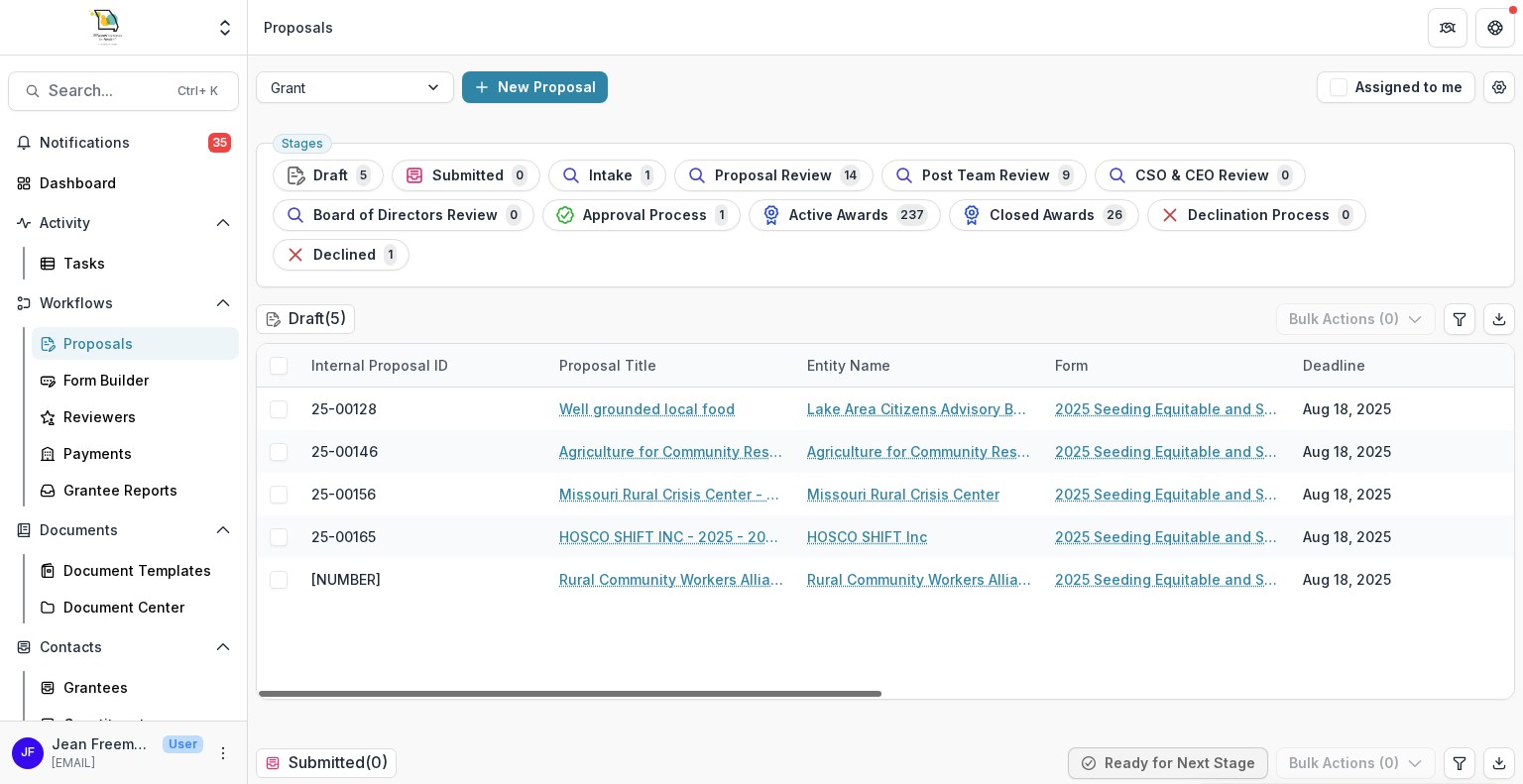 drag, startPoint x: 844, startPoint y: 651, endPoint x: 527, endPoint y: 649, distance: 317.00631 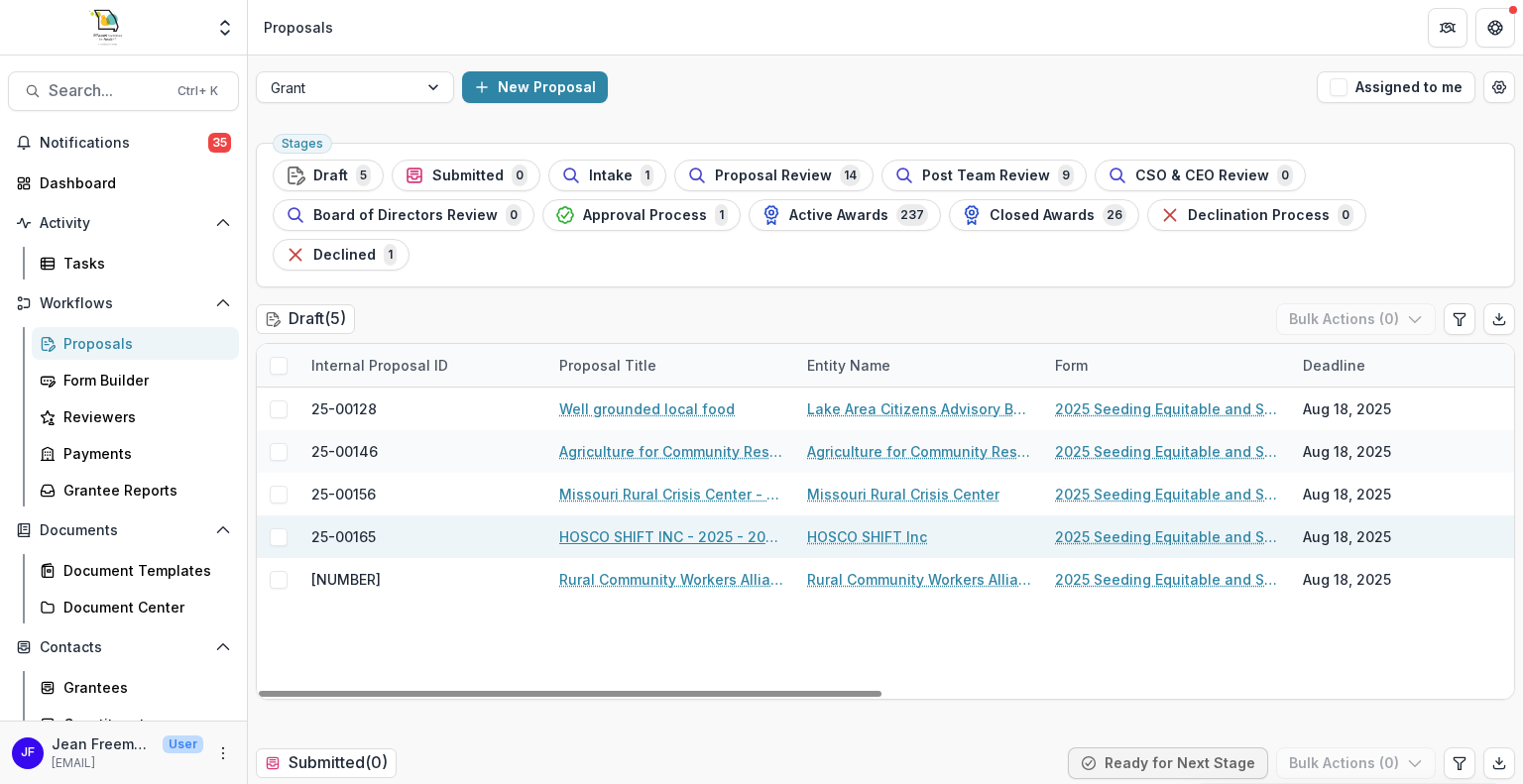 drag, startPoint x: 607, startPoint y: 495, endPoint x: 607, endPoint y: 507, distance: 12 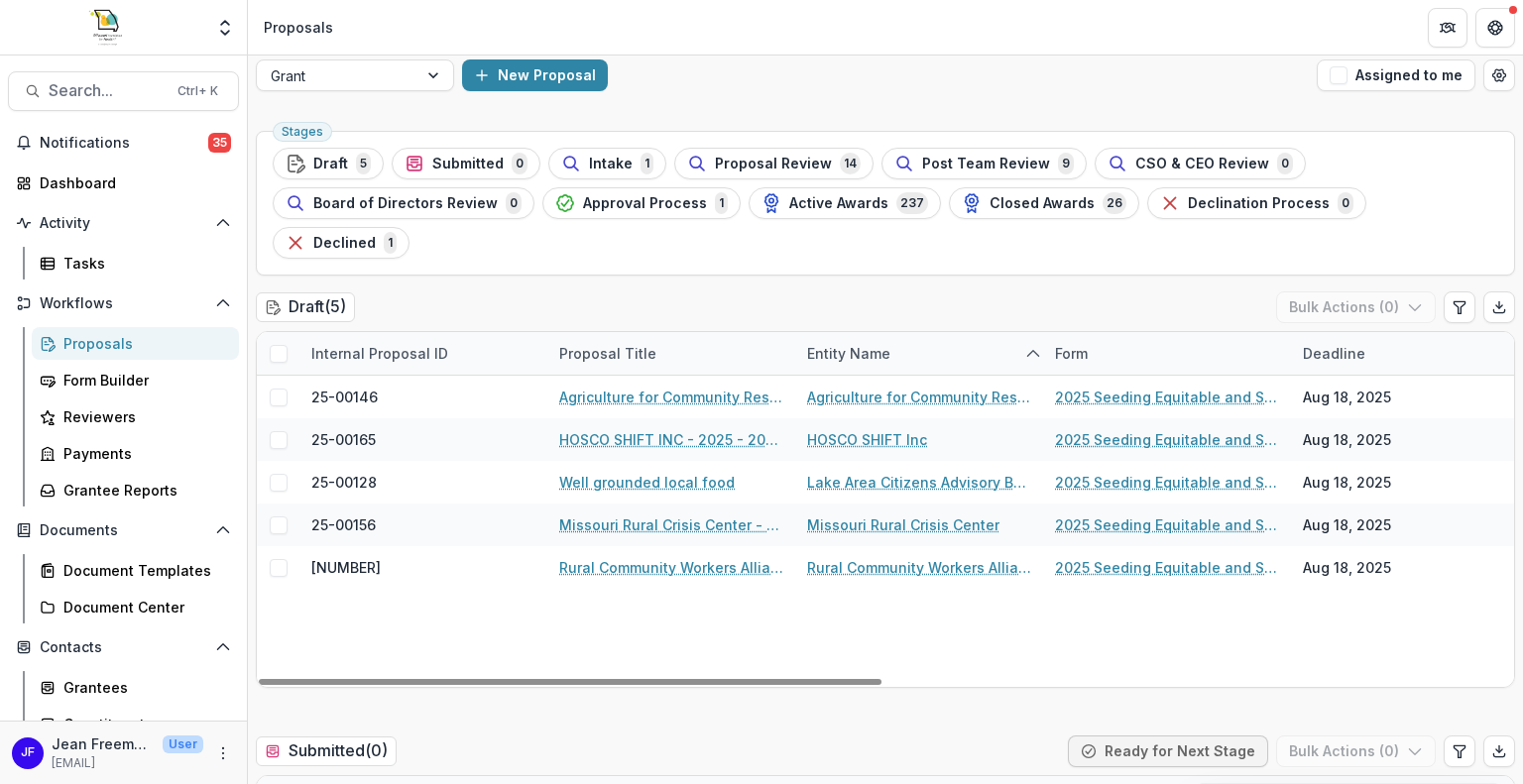 scroll, scrollTop: 0, scrollLeft: 0, axis: both 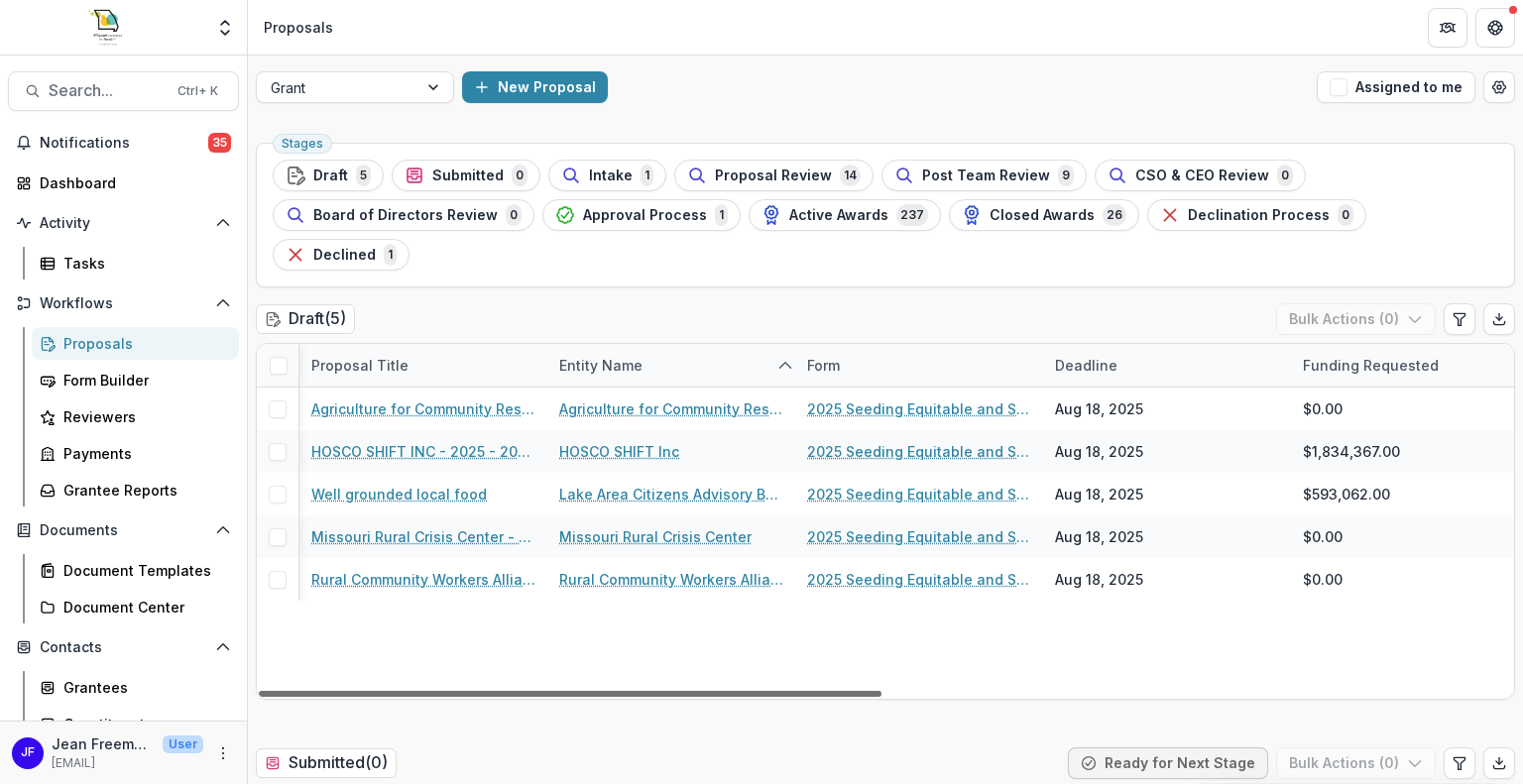 drag, startPoint x: 731, startPoint y: 649, endPoint x: 854, endPoint y: 638, distance: 123.49089 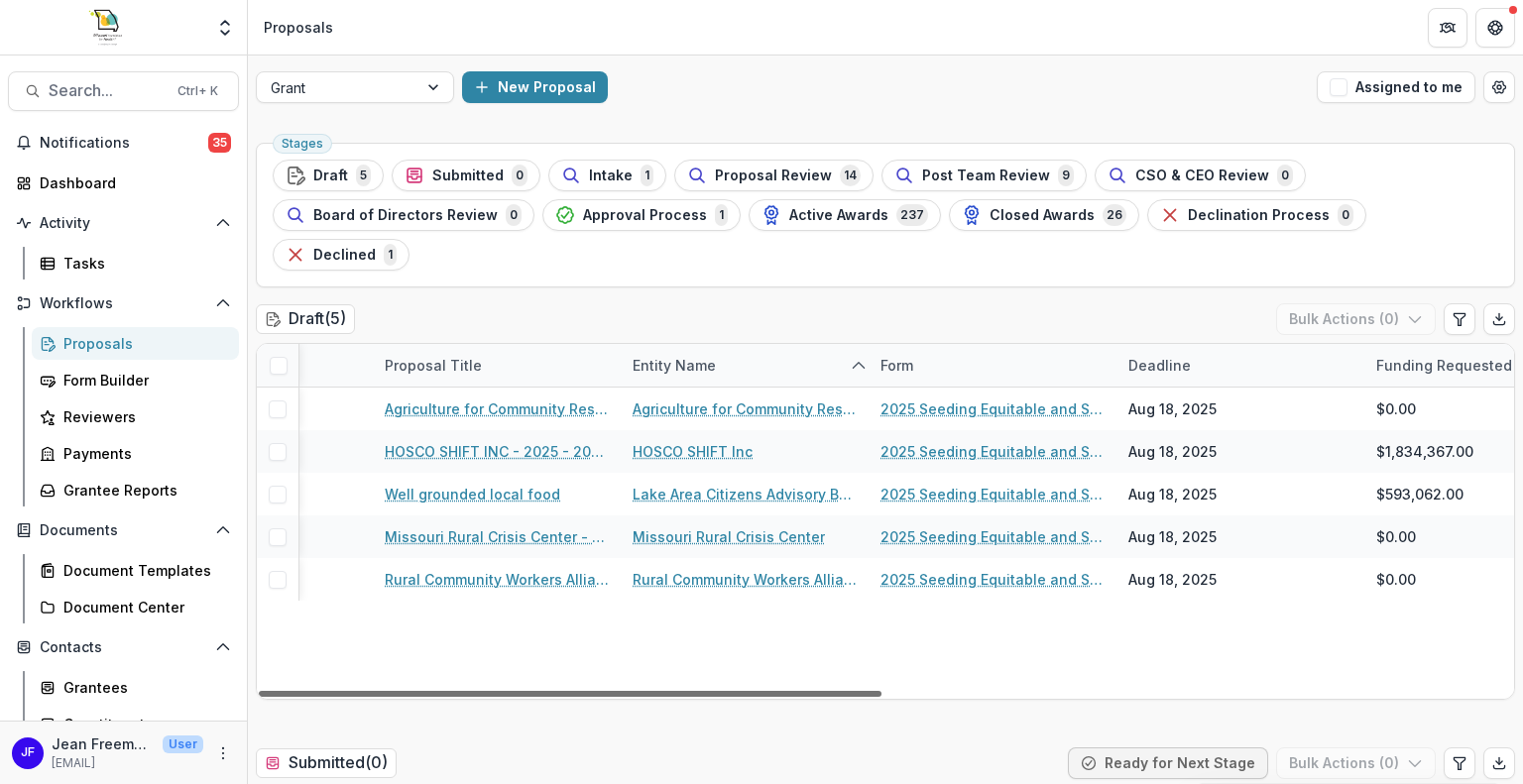 scroll, scrollTop: 0, scrollLeft: 0, axis: both 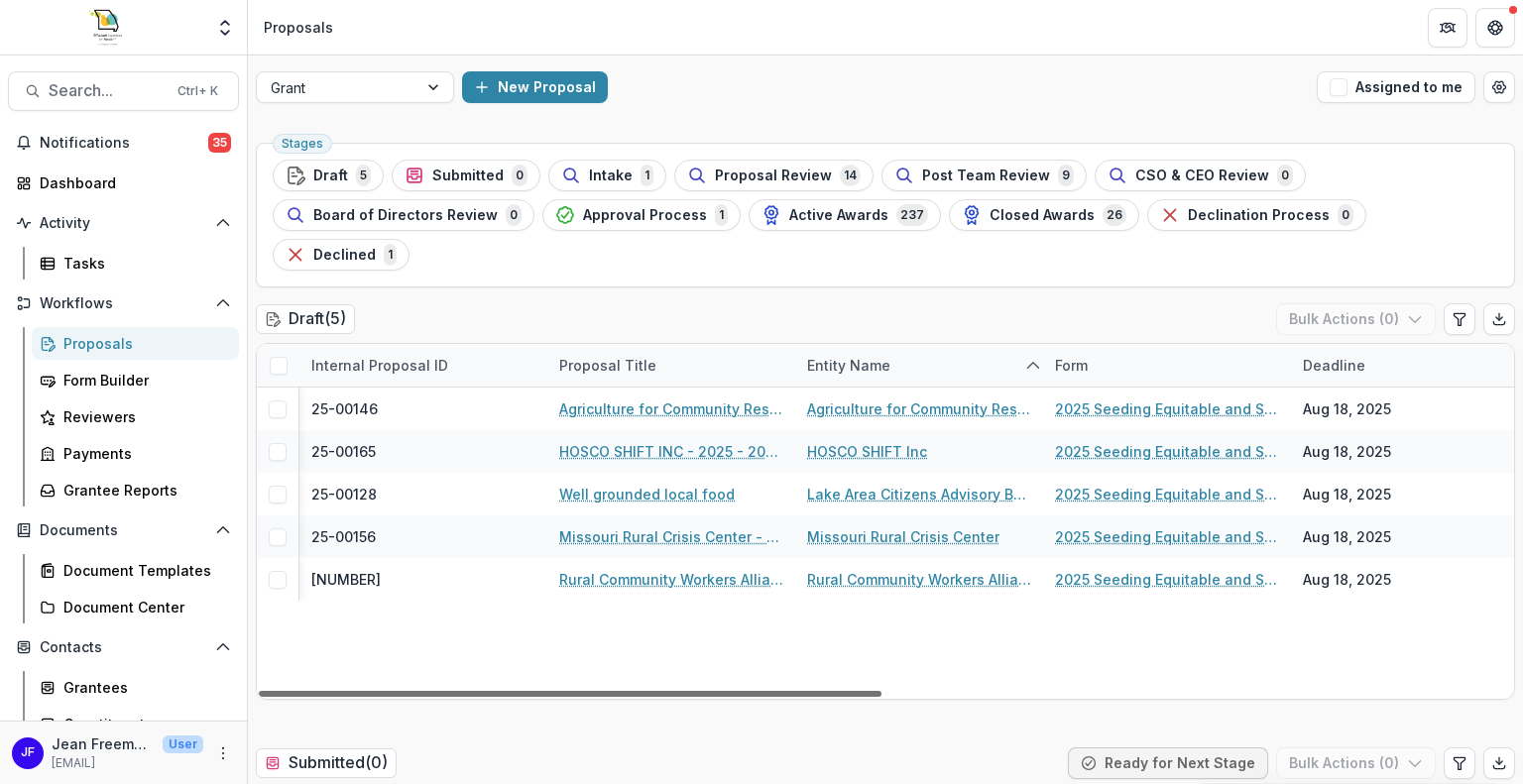 drag, startPoint x: 637, startPoint y: 654, endPoint x: 473, endPoint y: 655, distance: 164.00305 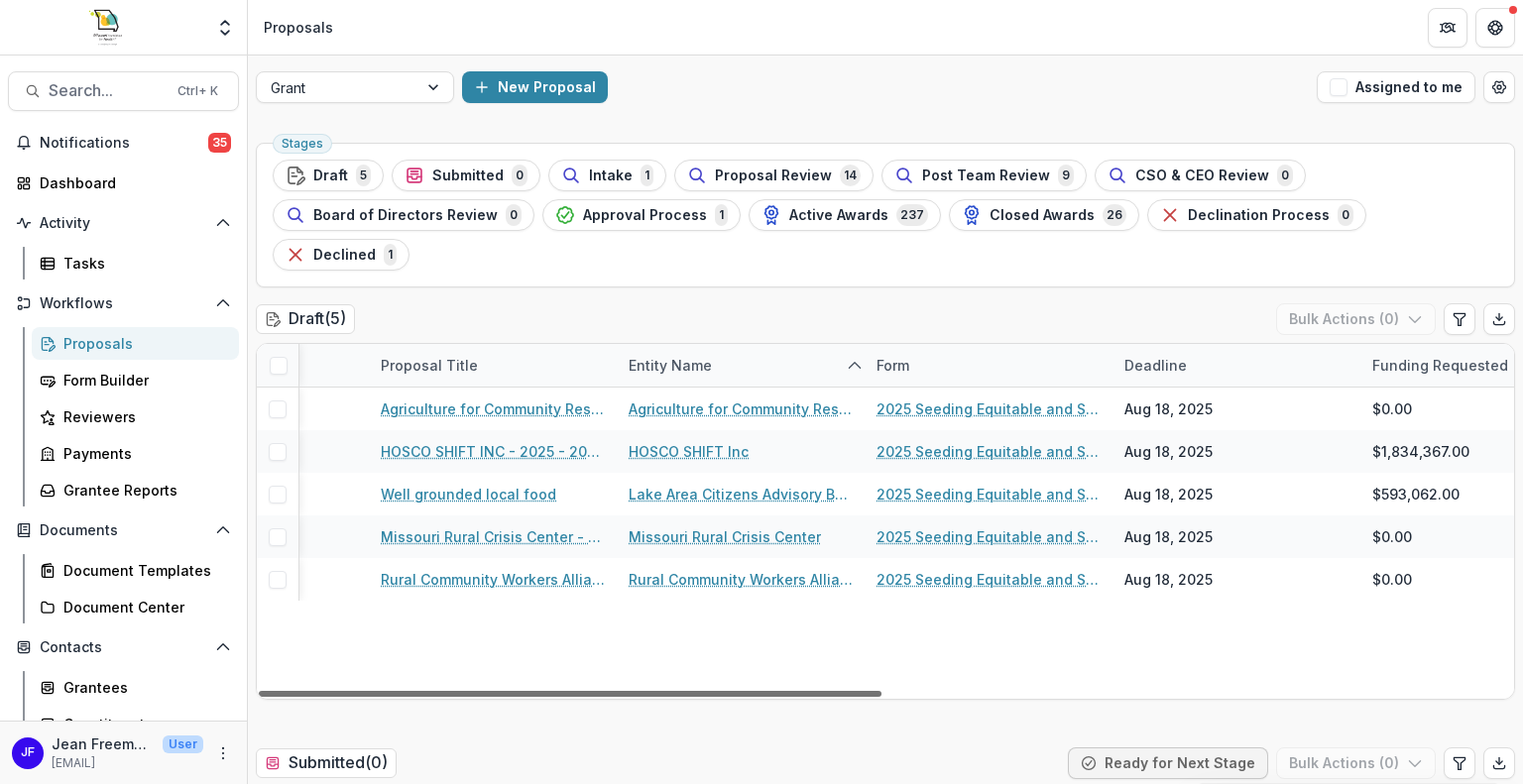 scroll, scrollTop: 0, scrollLeft: 180, axis: horizontal 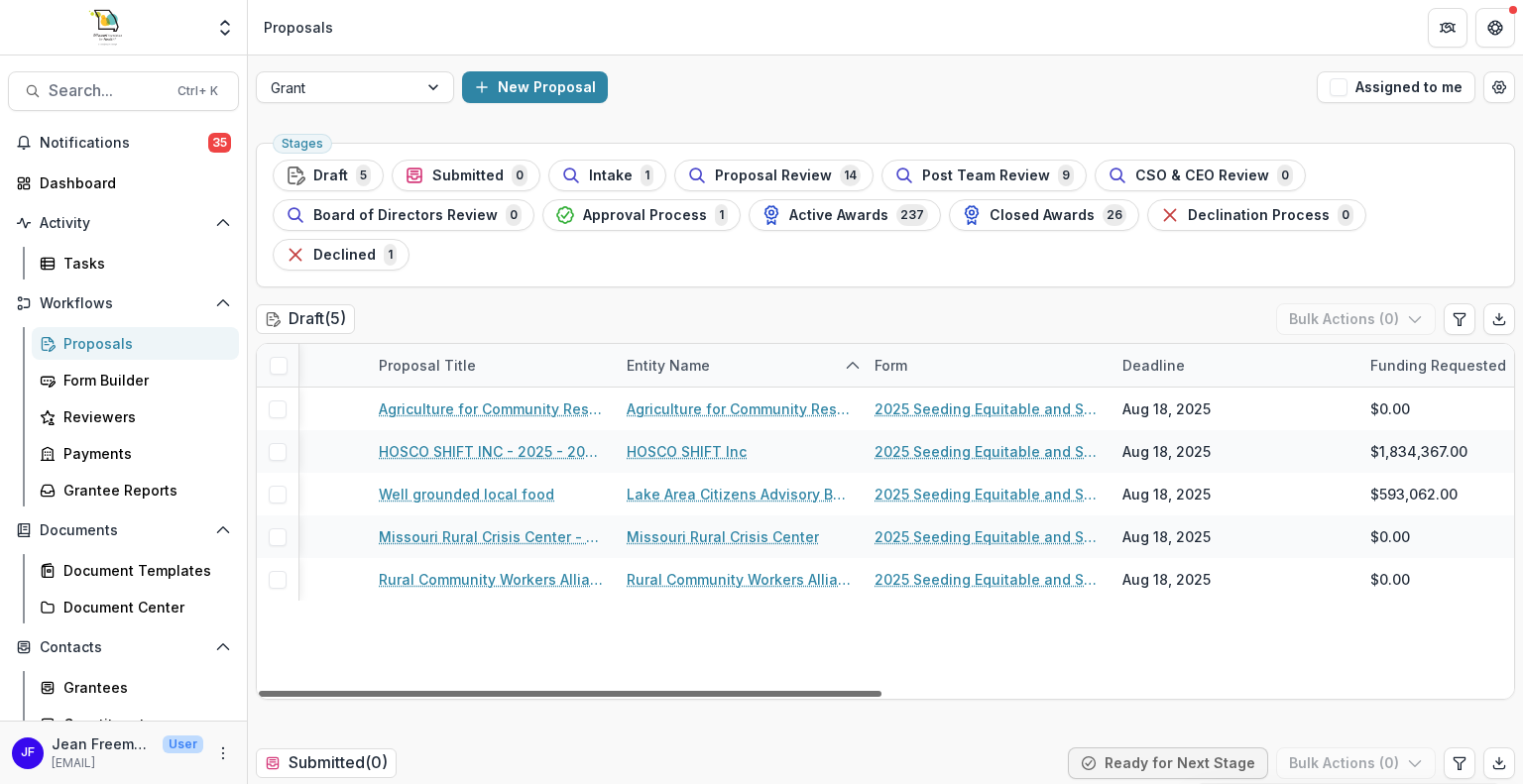 drag, startPoint x: 517, startPoint y: 653, endPoint x: 607, endPoint y: 667, distance: 91.08238 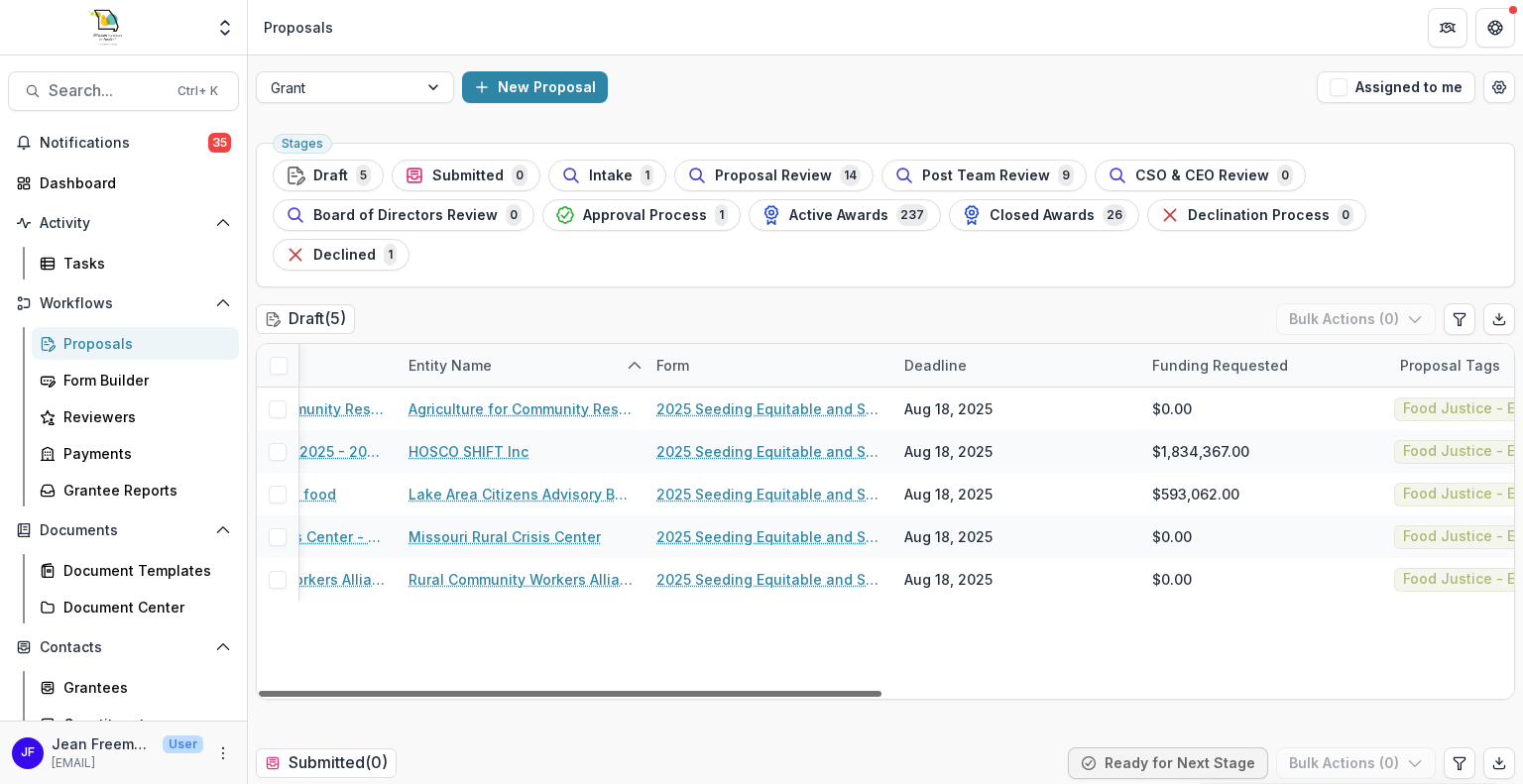 scroll, scrollTop: 0, scrollLeft: 425, axis: horizontal 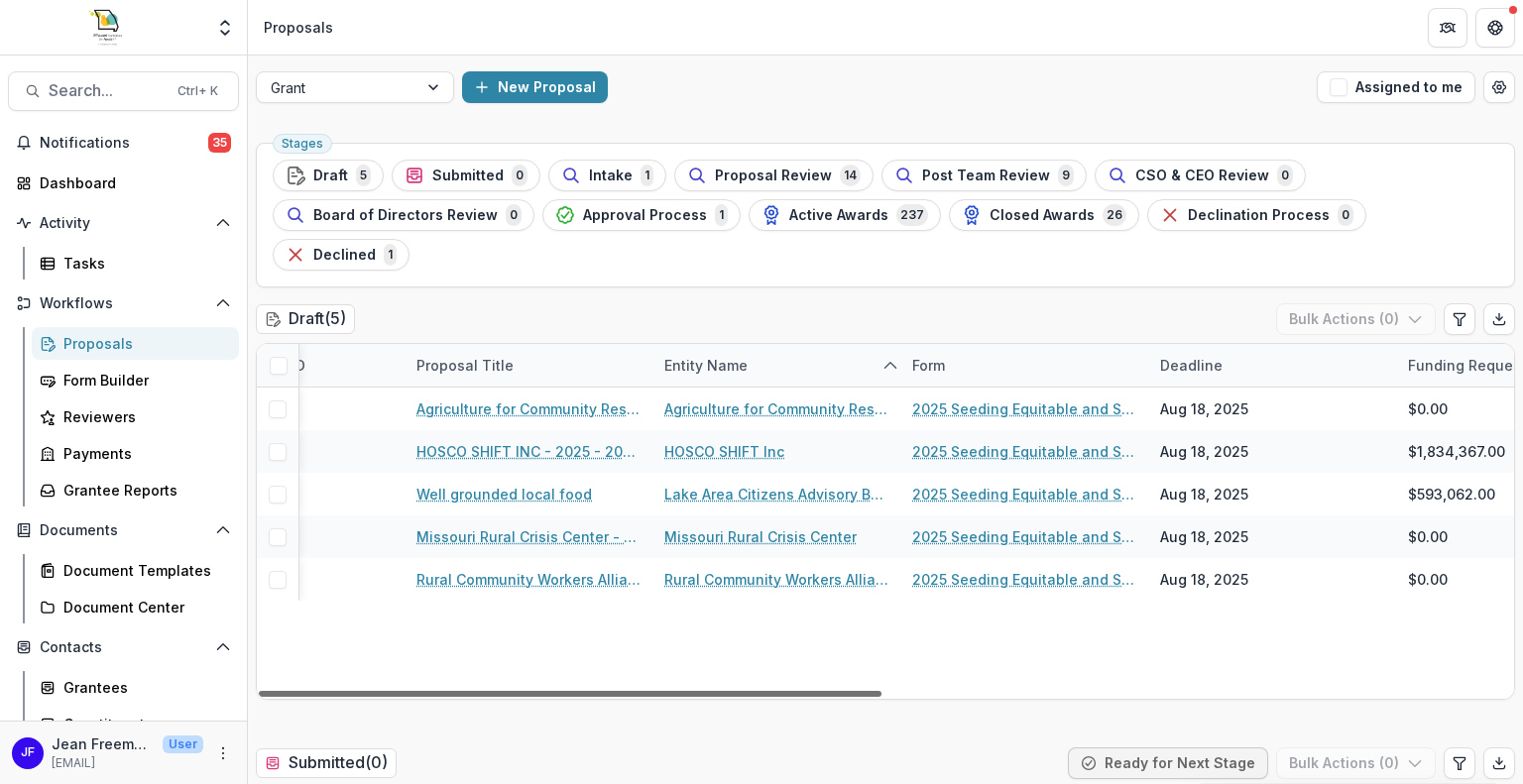 drag, startPoint x: 580, startPoint y: 647, endPoint x: 563, endPoint y: 646, distance: 17.029386 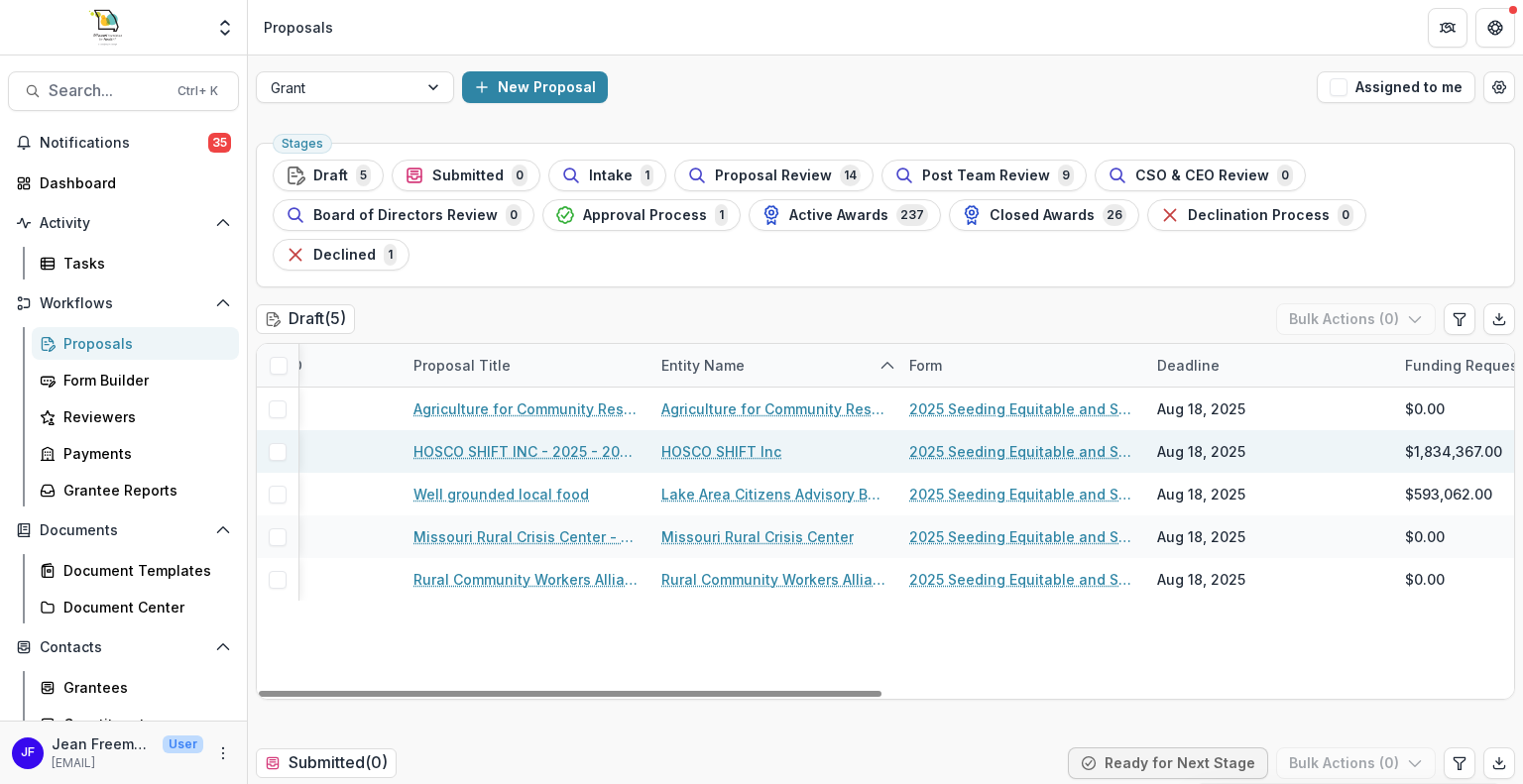 click on "HOSCO SHIFT INC - 2025 - 2025 Seeding Equitable and Sustainable Food Systems" at bounding box center (526, 451) 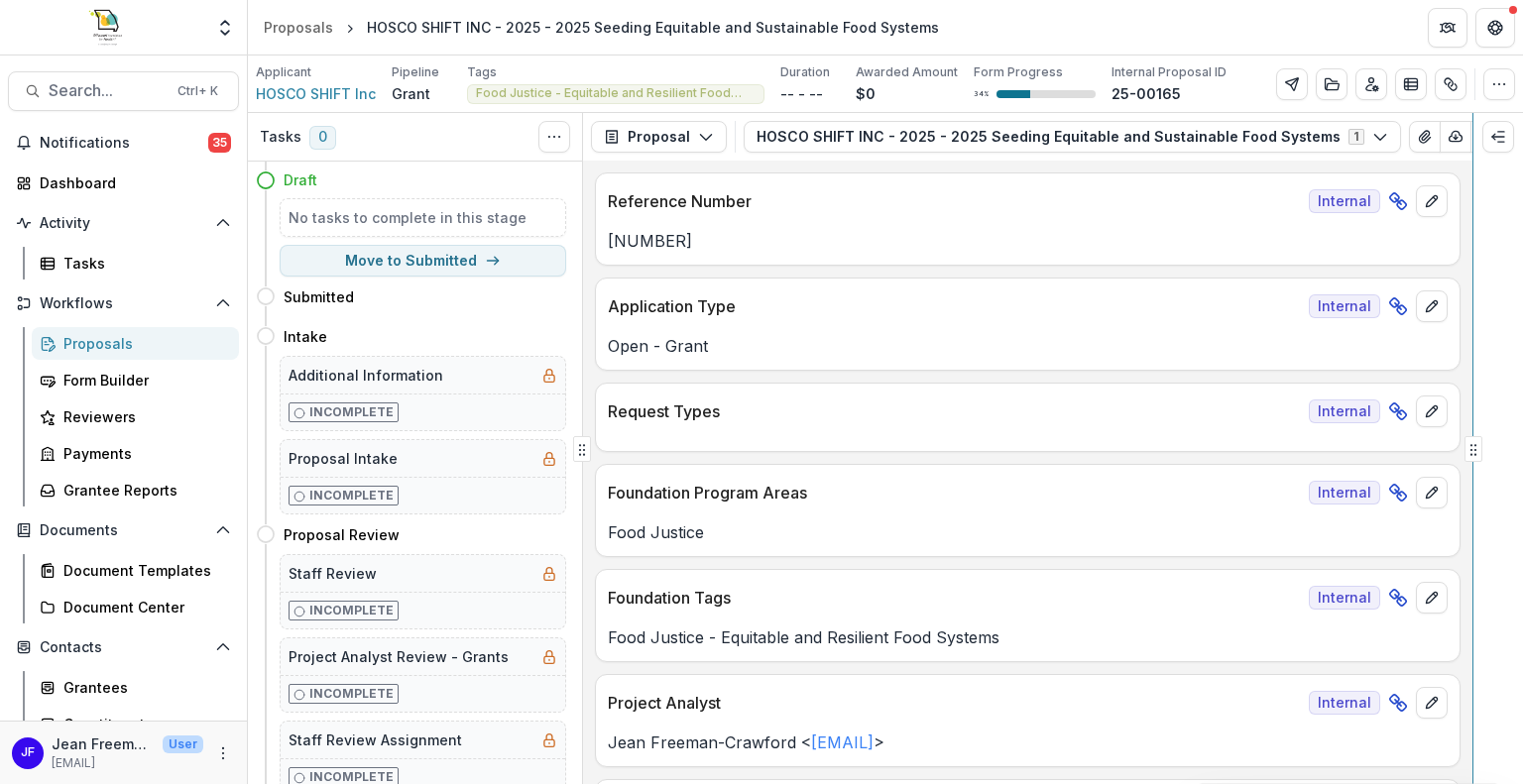 click on "Tasks 0 Show Cancelled Tasks Expand Previous 0 Stages Draft No tasks to complete in this stage Move to Submitted Submitted Move here Intake Move here Additional Information Incomplete Proposal Intake Incomplete Proposal Review Move here Staff Review Incomplete Project Analyst Review - Grants Incomplete Staff Review Assignment Incomplete Post Team Review Move here Recommendation Incomplete Acct Final Budget Review - Grants2 Incomplete PA Final Budget Review - Grants Incomplete CSO & CEO Review Move here CSO Review Incomplete Board of Directors Review Move here Approval Process Move here Dynamic Reporting Schedule Incomplete Dynamic Payment Schedule Incomplete Approval Communication - Grant Incomplete Declination Process Move here Declination Communication Incomplete Active Awards Move here Disbursement Notification Incomplete Disbursement Request Grants Incomplete Closed Awards Move here Declined Move here Declination Communication Incomplete Proposal Proposal Payments Reports Grant Agreements Board Summaries" at bounding box center (885, 448) 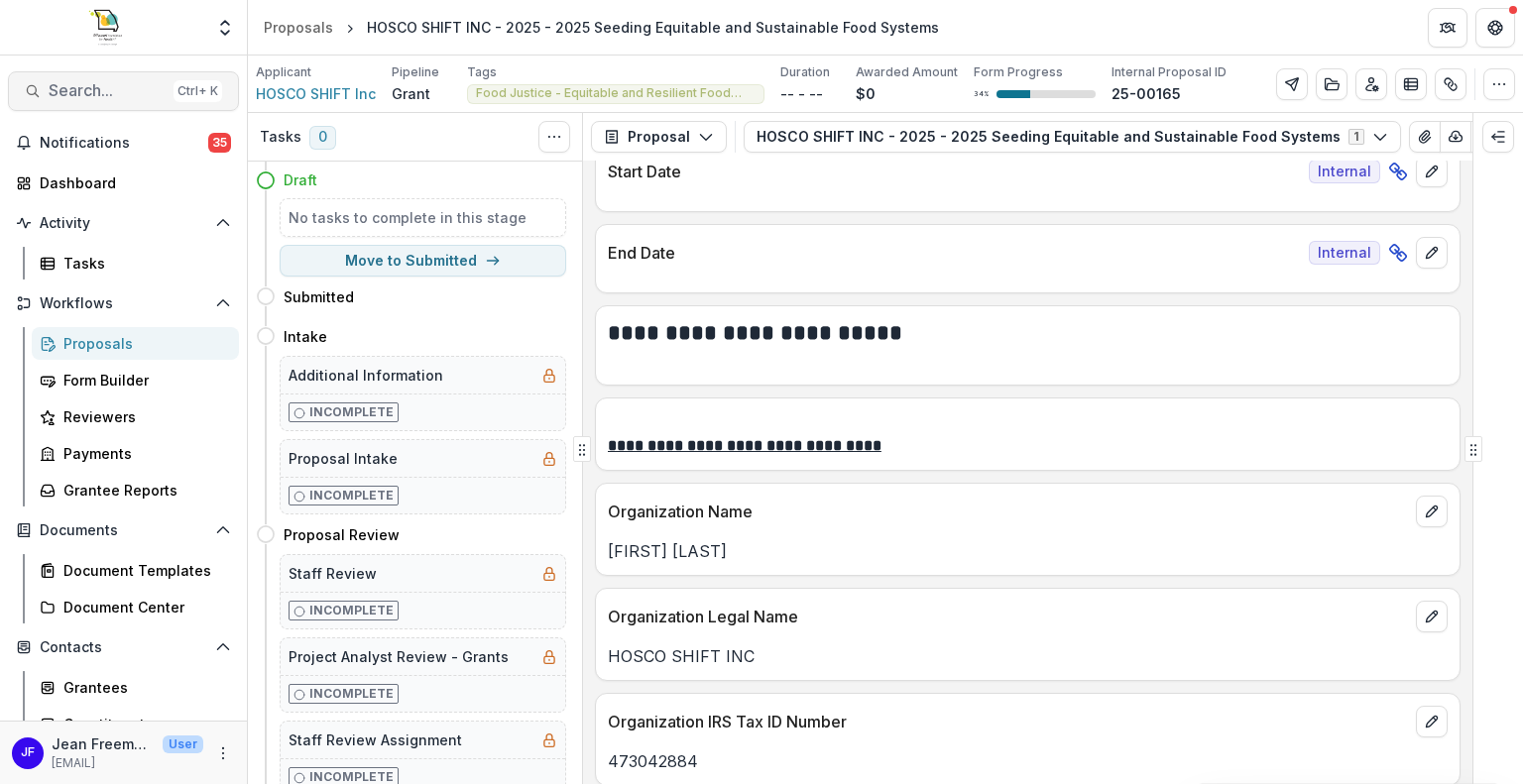 scroll, scrollTop: 793, scrollLeft: 0, axis: vertical 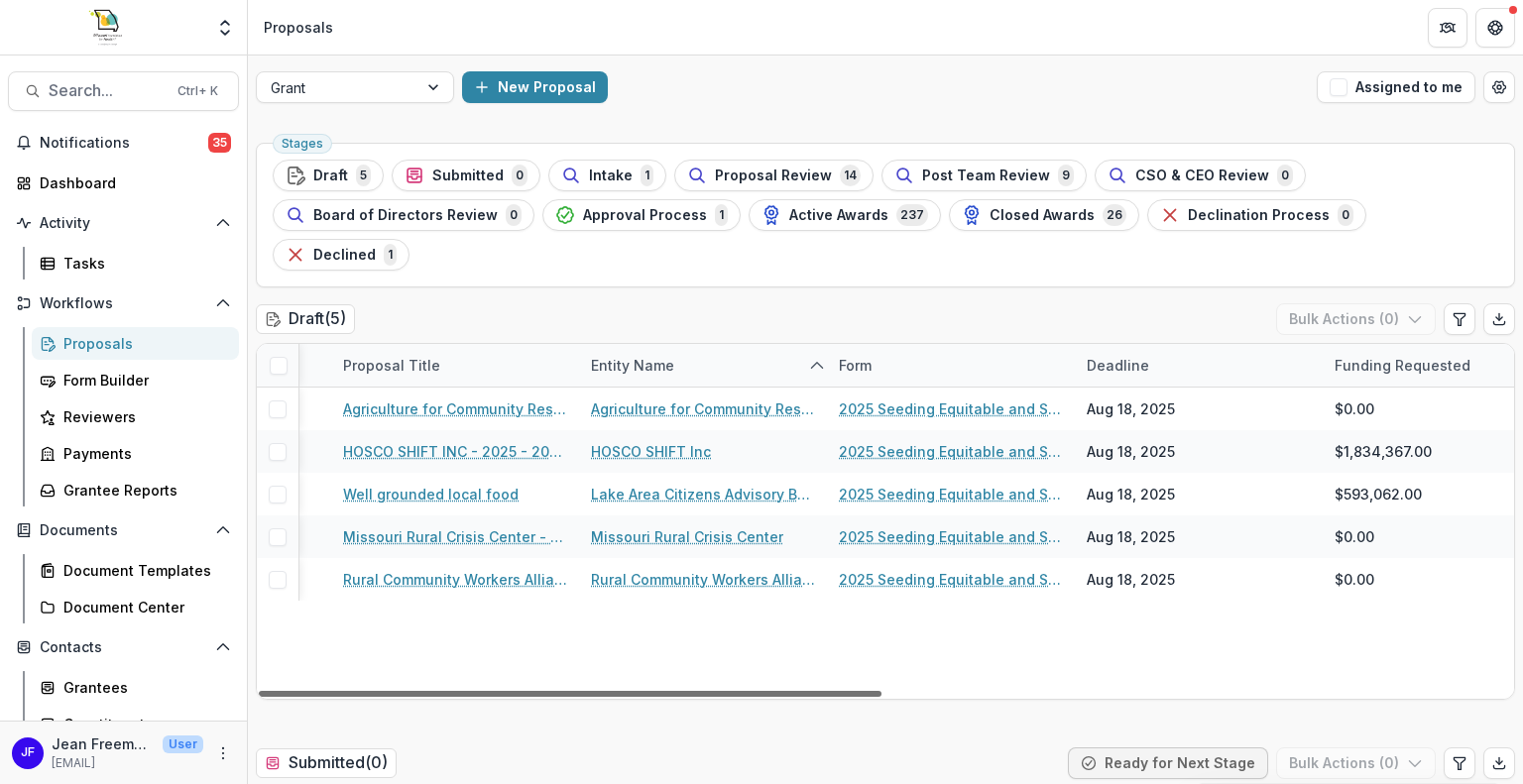 drag, startPoint x: 844, startPoint y: 651, endPoint x: 951, endPoint y: 657, distance: 107.16809 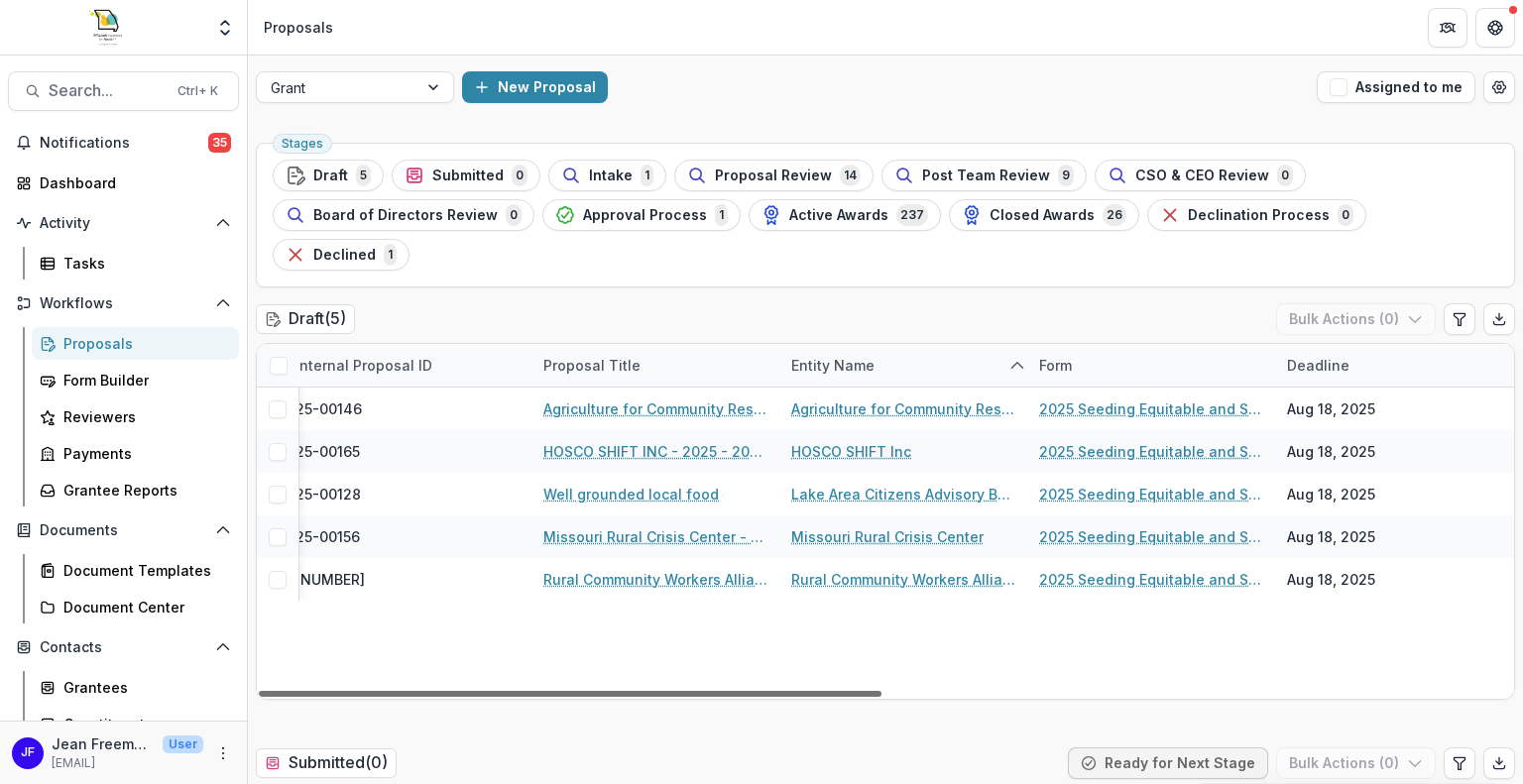 scroll, scrollTop: 0, scrollLeft: 0, axis: both 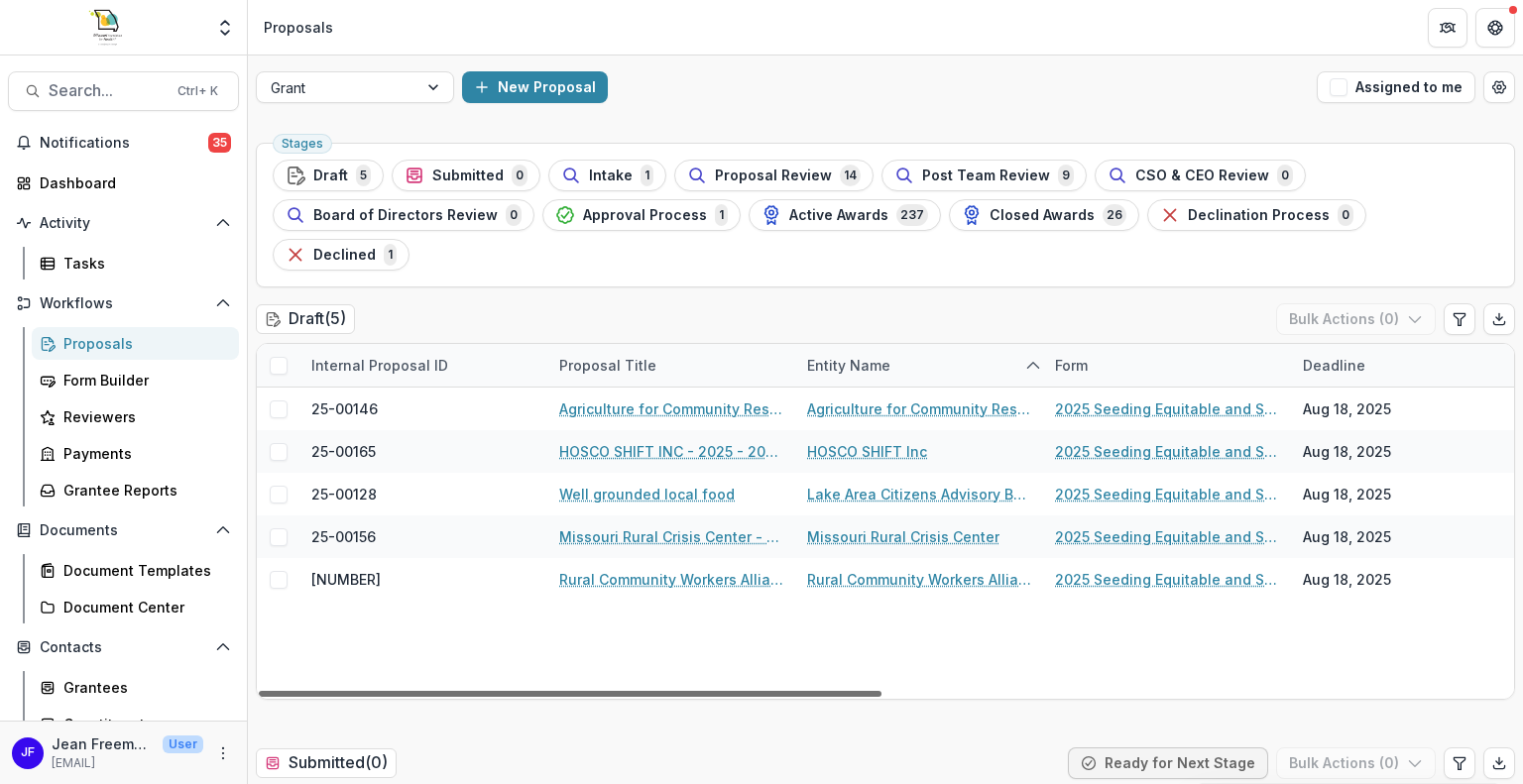 drag, startPoint x: 961, startPoint y: 649, endPoint x: 758, endPoint y: 660, distance: 203.2978 